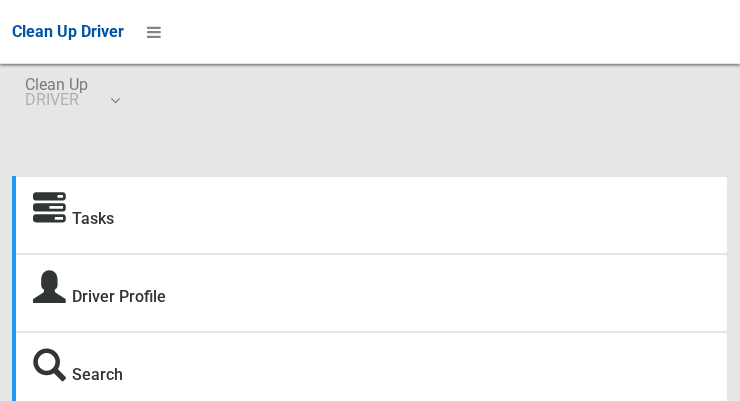 scroll, scrollTop: 0, scrollLeft: 0, axis: both 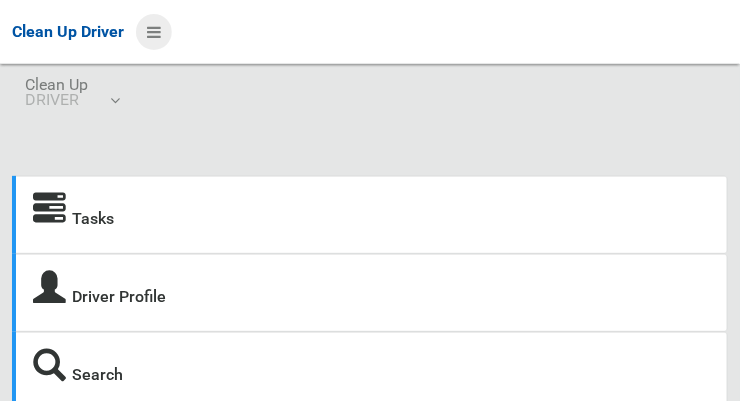 click at bounding box center (154, 32) 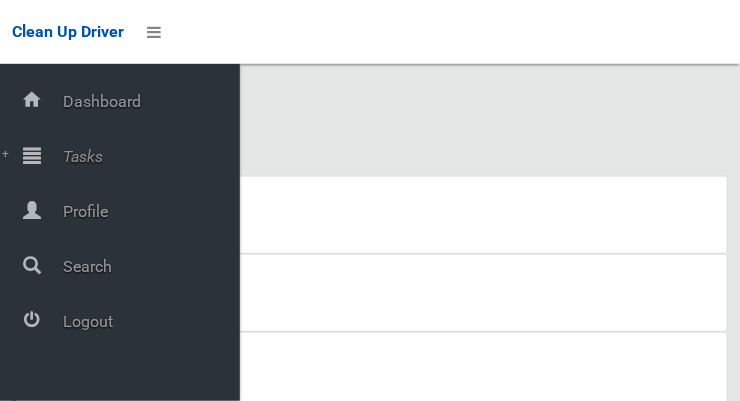 click on "Tasks" at bounding box center [148, 156] 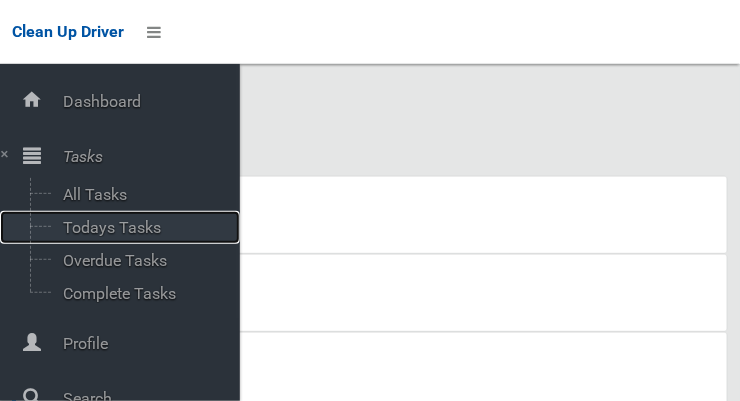 click on "Todays Tasks" at bounding box center (140, 227) 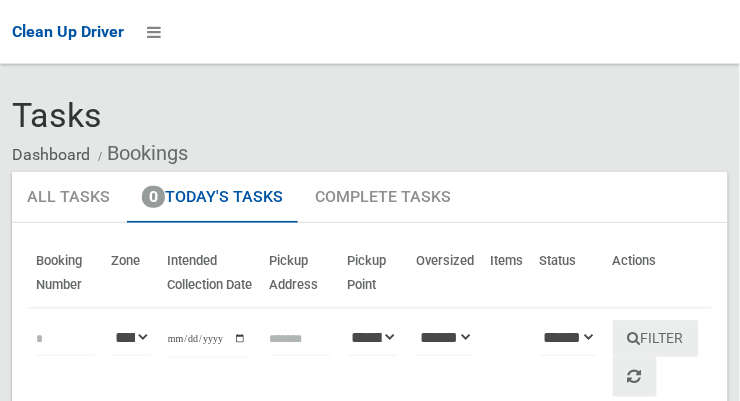 scroll, scrollTop: 53, scrollLeft: 0, axis: vertical 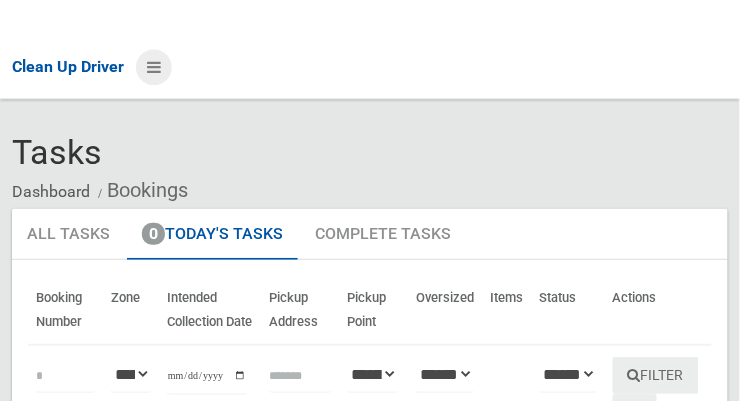 click at bounding box center [154, 32] 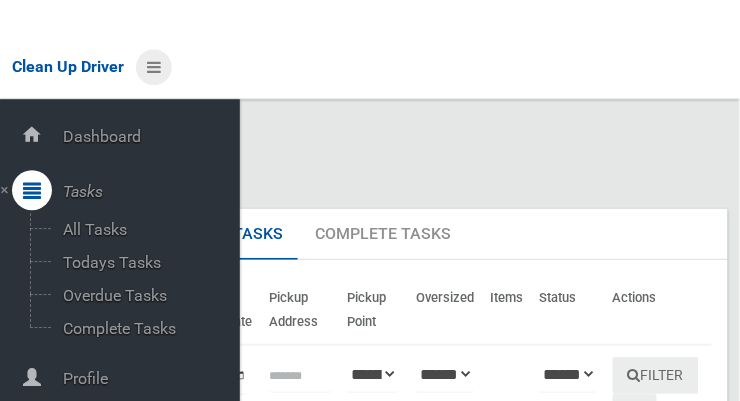 scroll, scrollTop: 18, scrollLeft: 0, axis: vertical 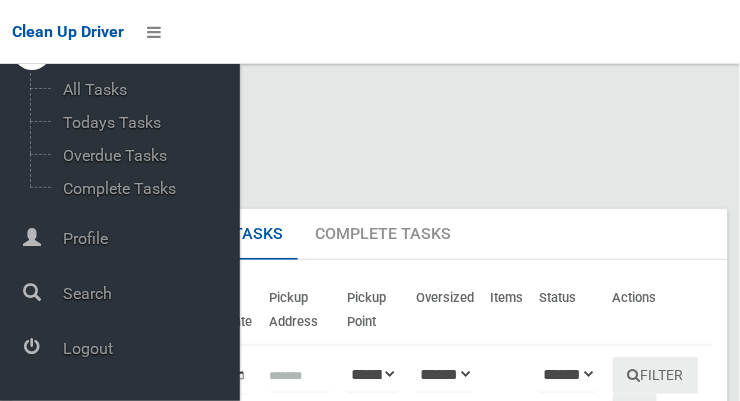 click on "Logout" at bounding box center [148, 348] 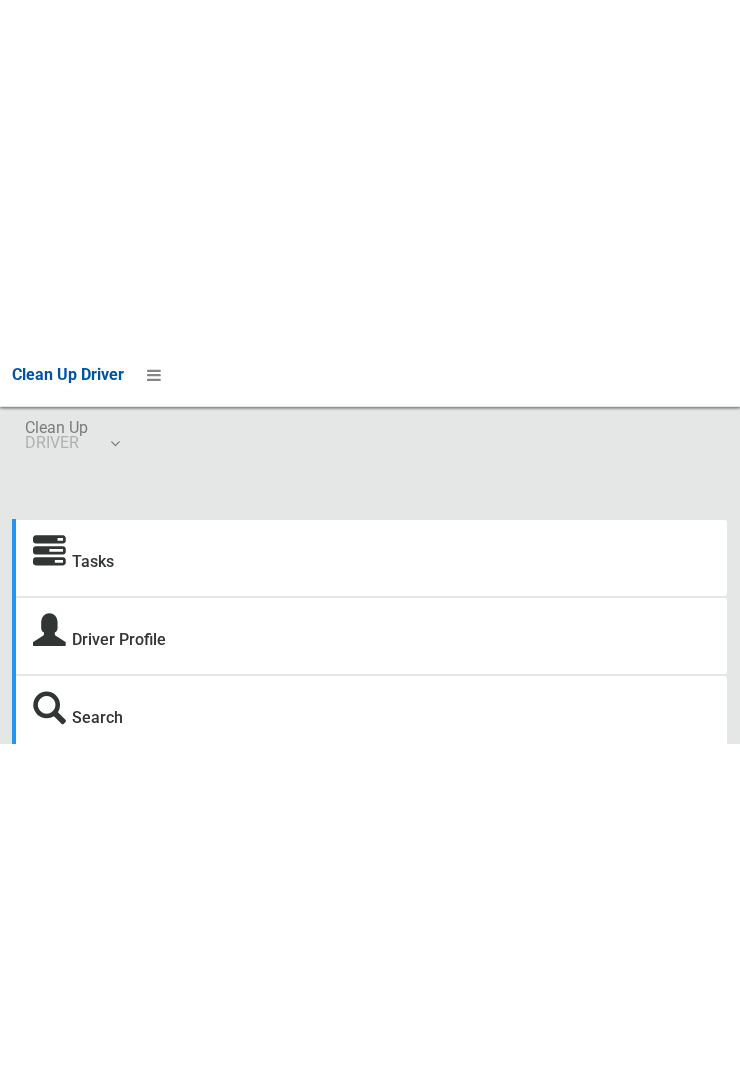 scroll, scrollTop: 0, scrollLeft: 0, axis: both 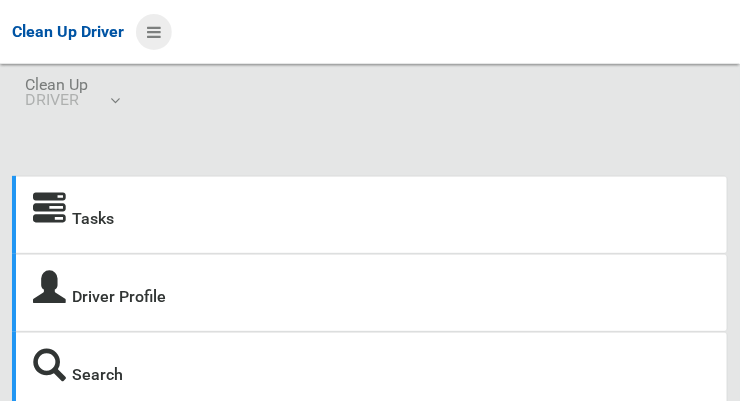 click at bounding box center (154, 32) 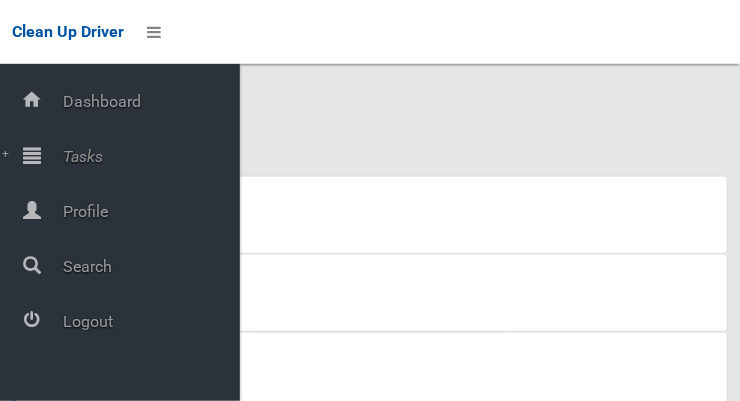 click on "Tasks" at bounding box center (148, 156) 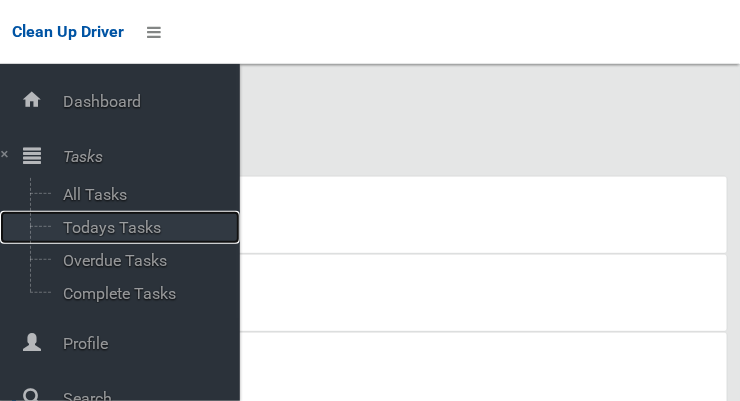 click on "Todays Tasks" at bounding box center [140, 227] 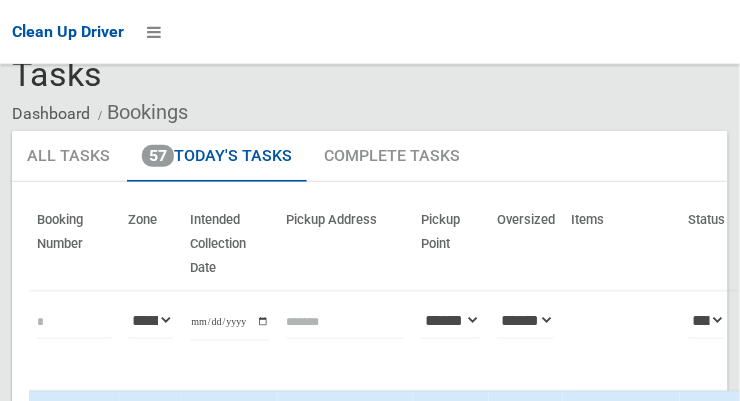 scroll, scrollTop: 93, scrollLeft: 0, axis: vertical 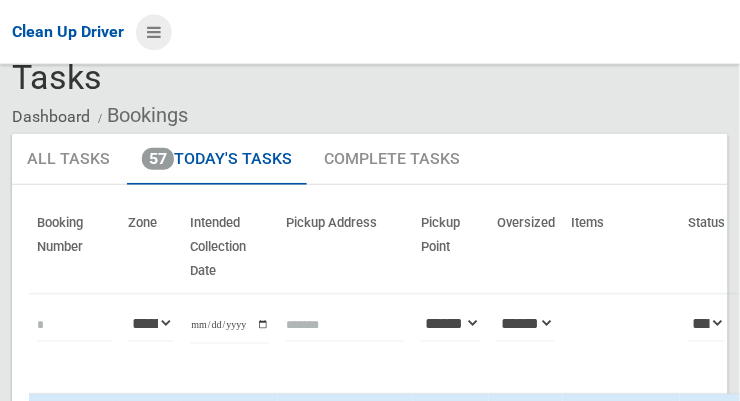 click at bounding box center [154, 32] 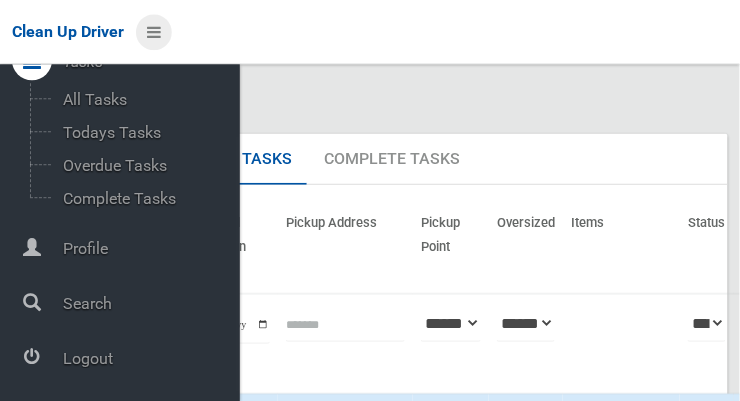 scroll, scrollTop: 107, scrollLeft: 0, axis: vertical 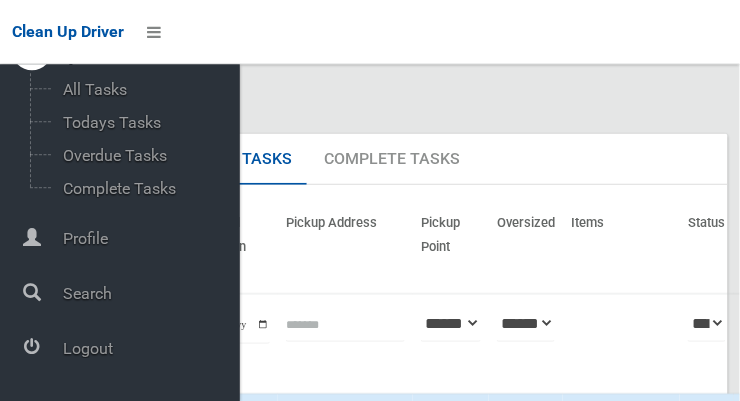 click on "Logout" at bounding box center [148, 348] 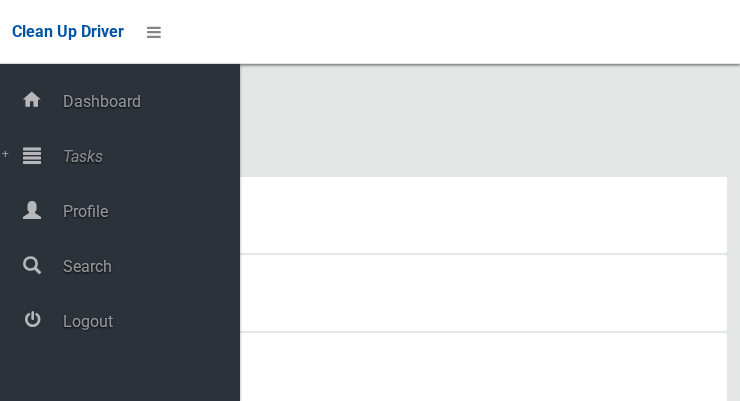 scroll, scrollTop: 0, scrollLeft: 0, axis: both 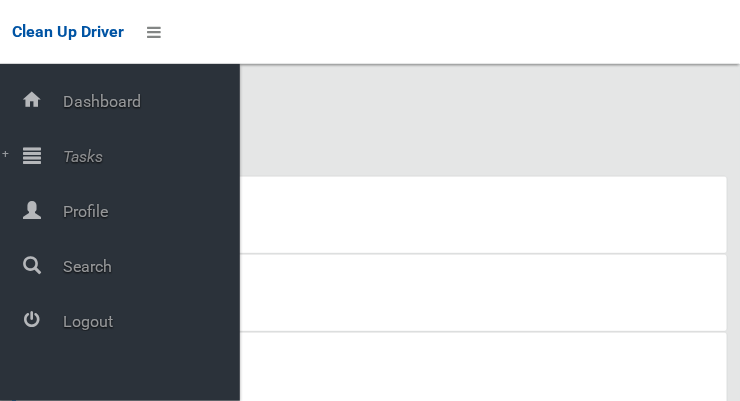 click on "Tasks" at bounding box center (148, 156) 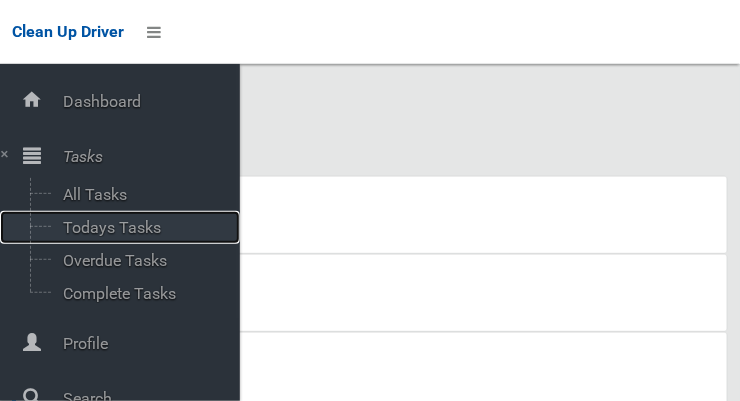 click on "Todays Tasks" at bounding box center (140, 227) 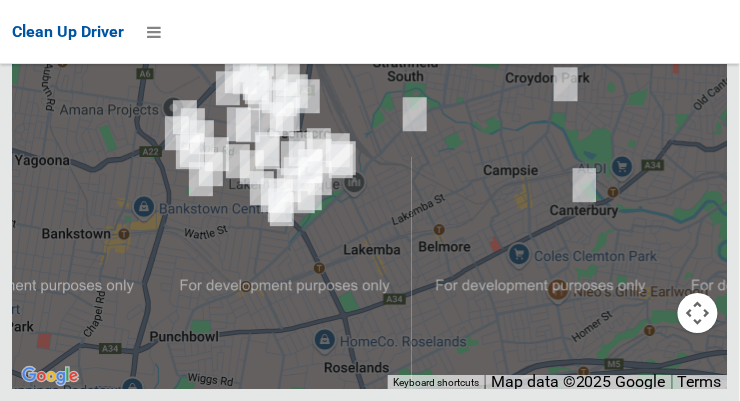scroll, scrollTop: 16298, scrollLeft: 0, axis: vertical 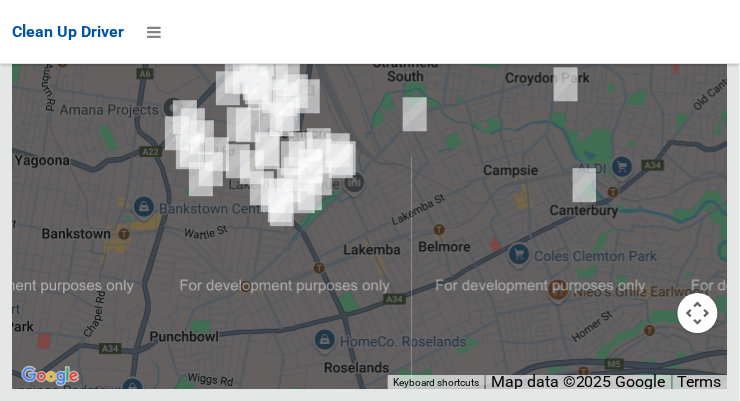 click on "OK" at bounding box center [497, 3] 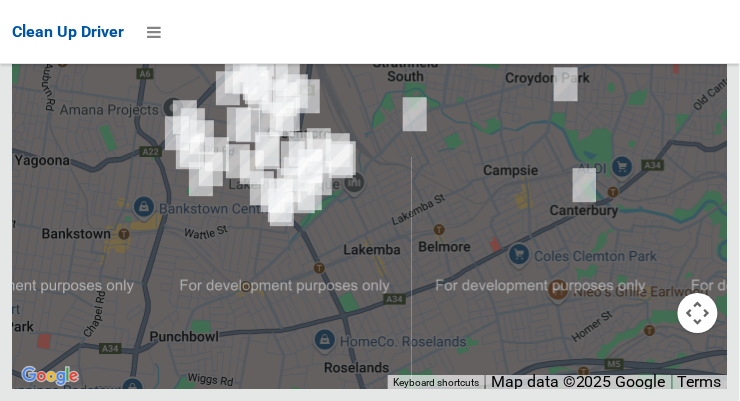 click at bounding box center (698, -81) 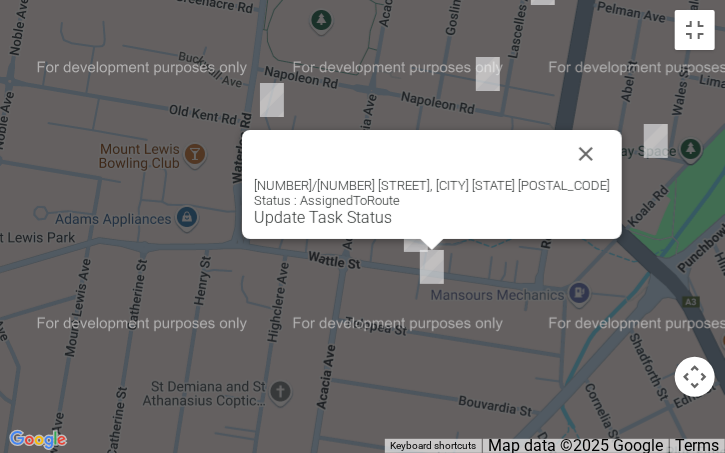 click at bounding box center (586, 154) 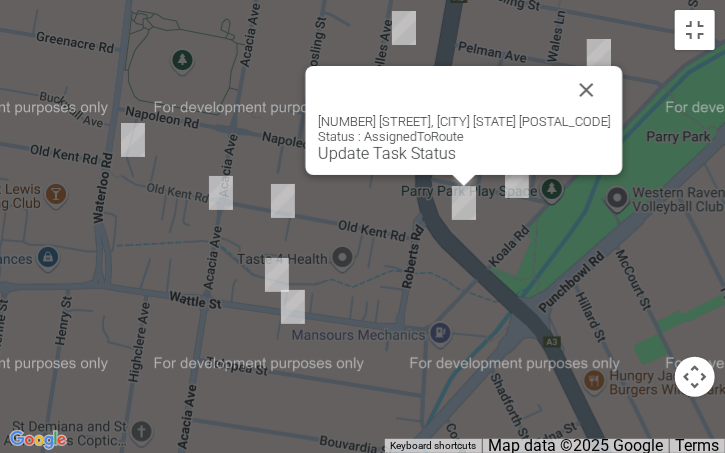click at bounding box center [586, 90] 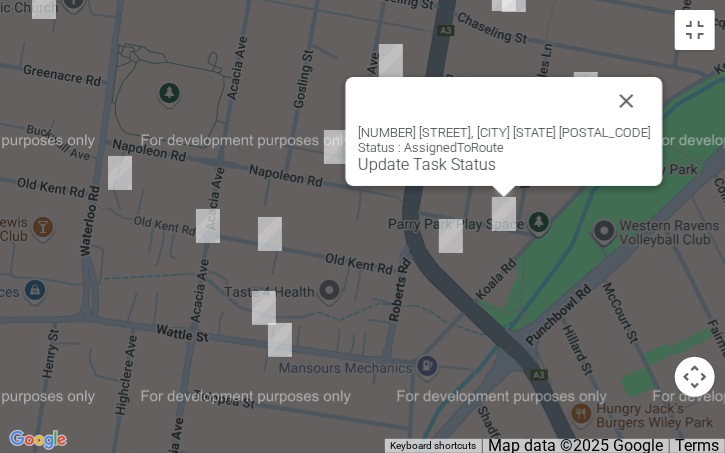 click at bounding box center (626, 101) 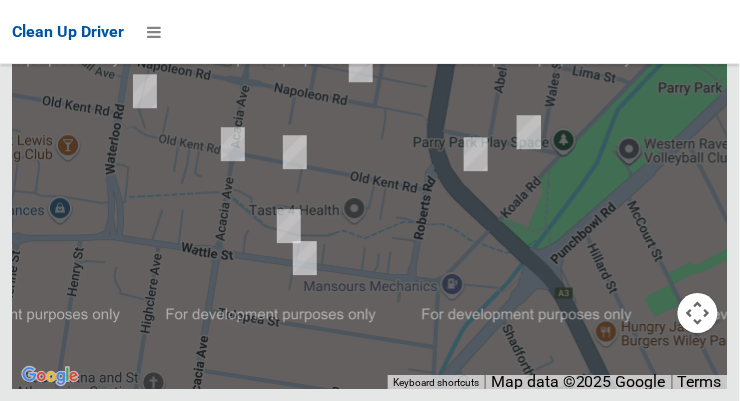 scroll, scrollTop: 16305, scrollLeft: 0, axis: vertical 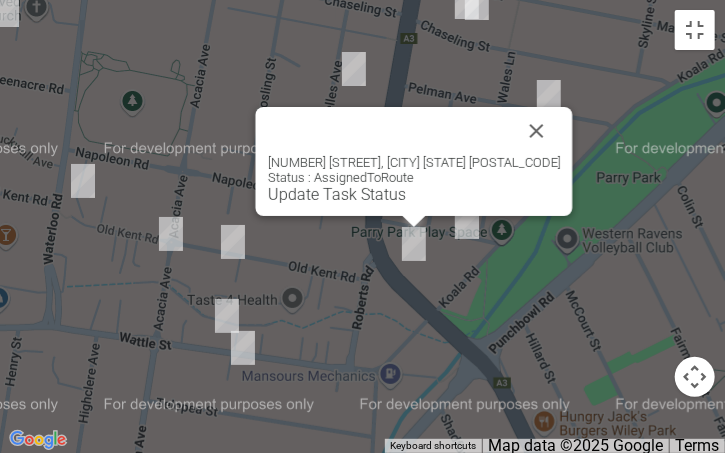 click at bounding box center (536, 131) 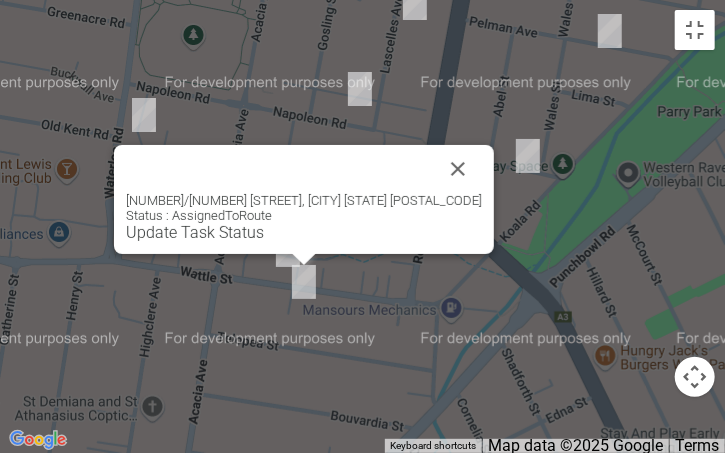 click at bounding box center [458, 169] 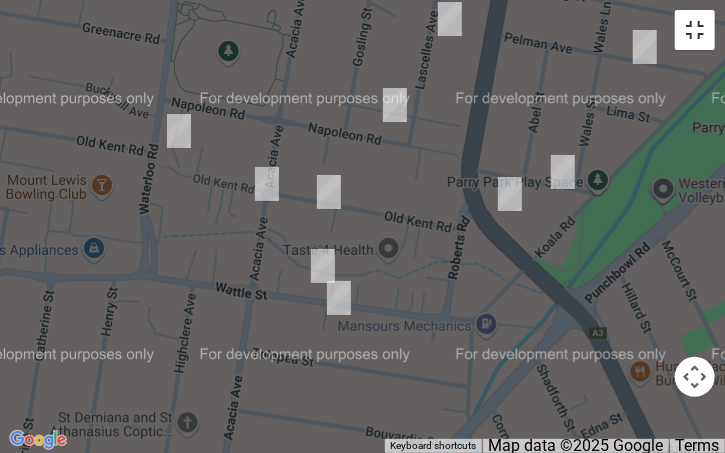 click at bounding box center (695, 30) 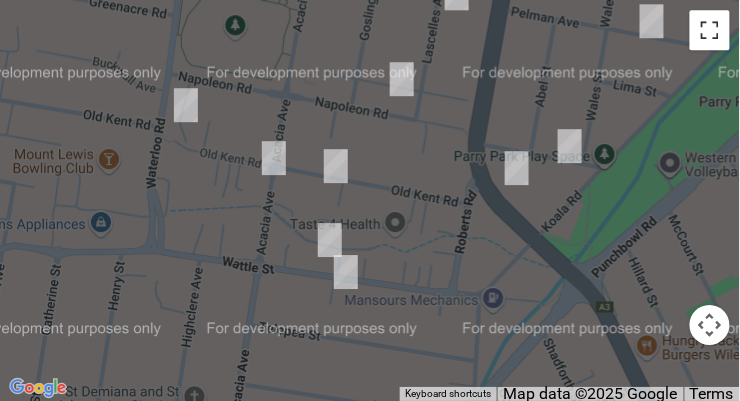 scroll, scrollTop: 0, scrollLeft: 0, axis: both 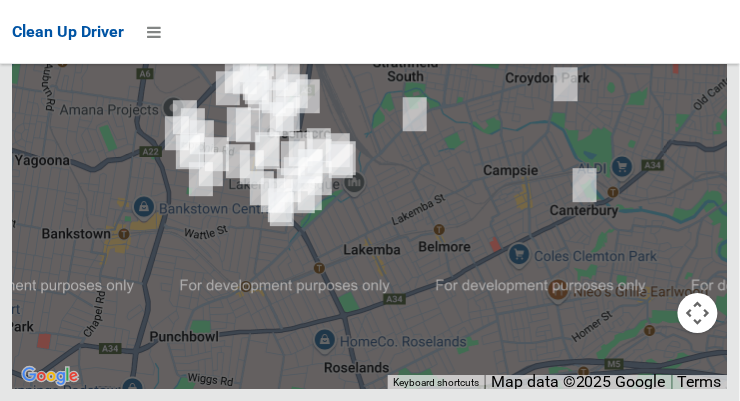 click on "OK" at bounding box center (497, 3) 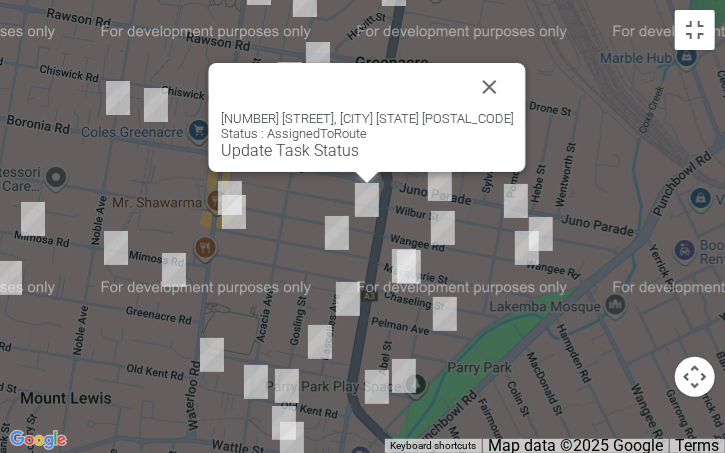 click at bounding box center [489, 87] 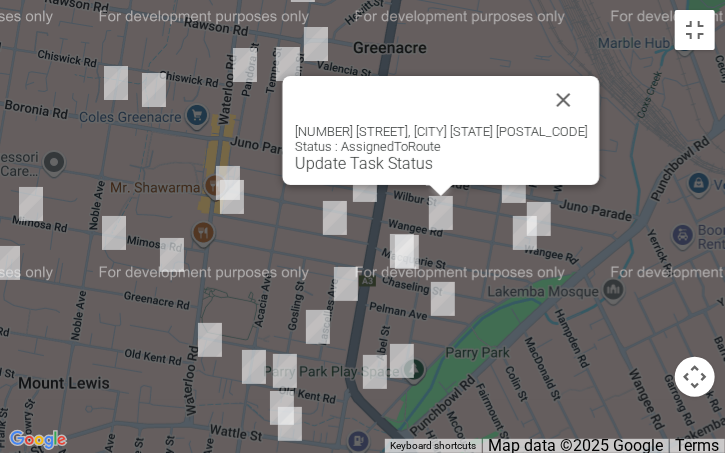 click at bounding box center [563, 100] 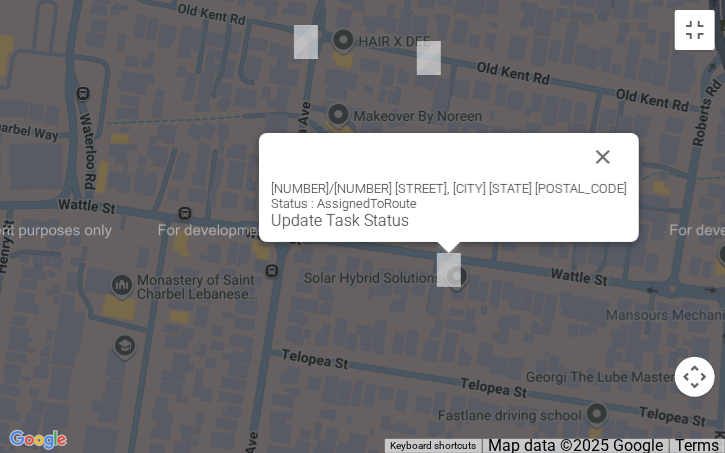 click at bounding box center (603, 157) 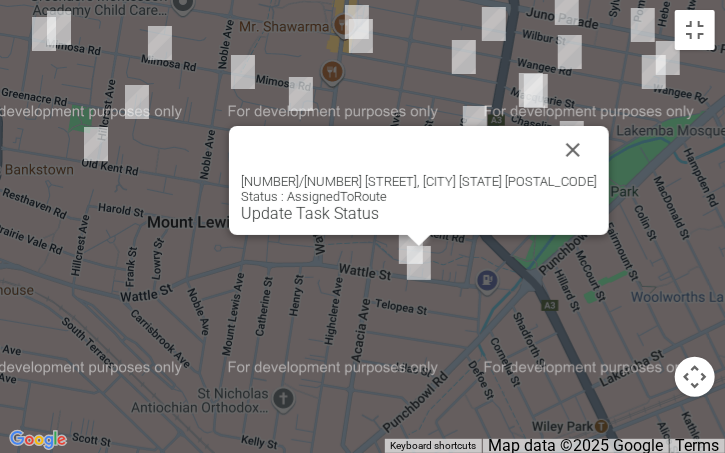 click on "2/38 Wattle Street, PUNCHBOWL NSW 2196 Status : AssignedToRoute Update Task Status" at bounding box center [419, 180] 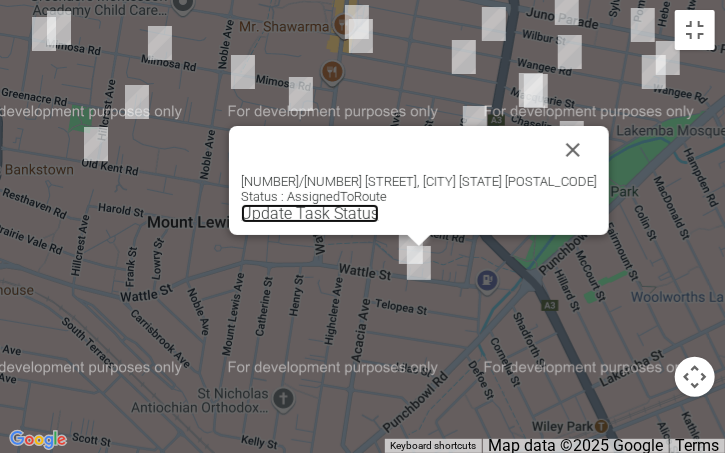 click on "Update Task Status" at bounding box center (310, 213) 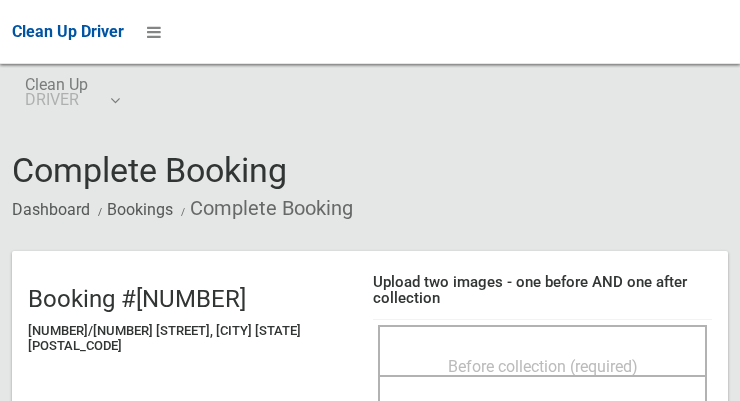 click on "Before collection (required)" at bounding box center (543, 366) 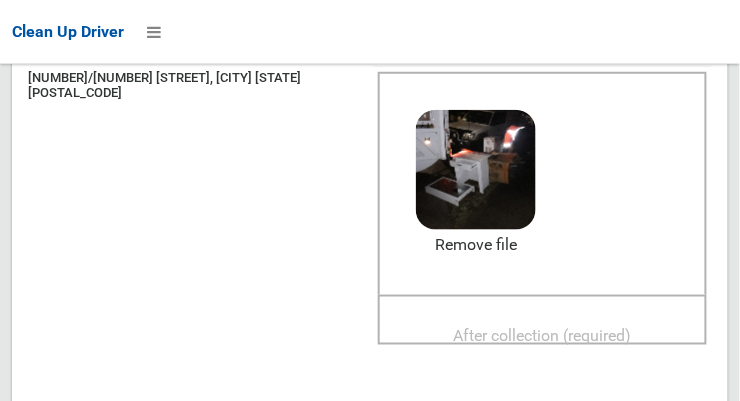 scroll, scrollTop: 252, scrollLeft: 0, axis: vertical 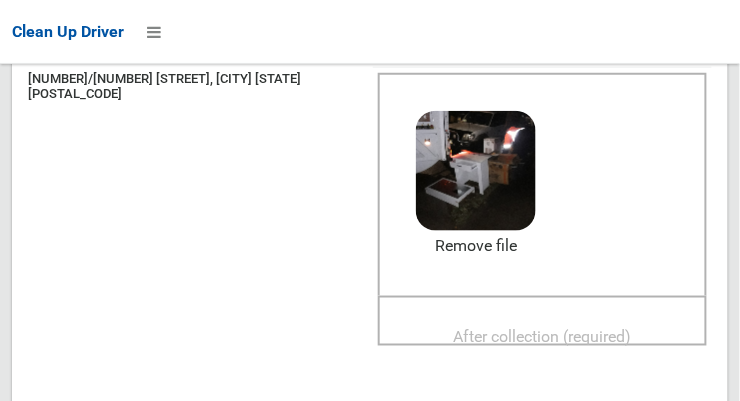 click on "After collection (required)" at bounding box center (543, 337) 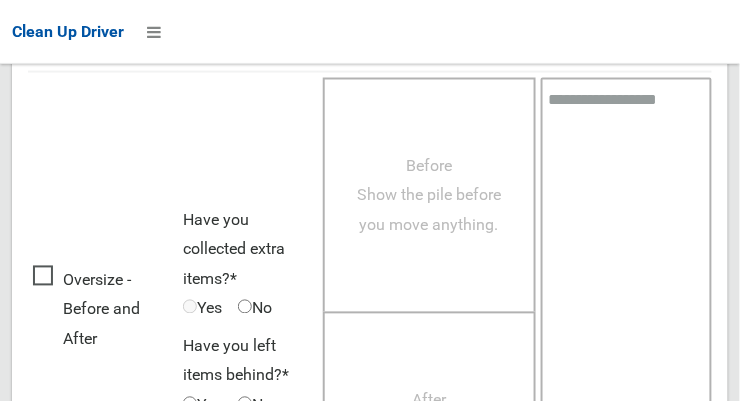 scroll, scrollTop: 1808, scrollLeft: 0, axis: vertical 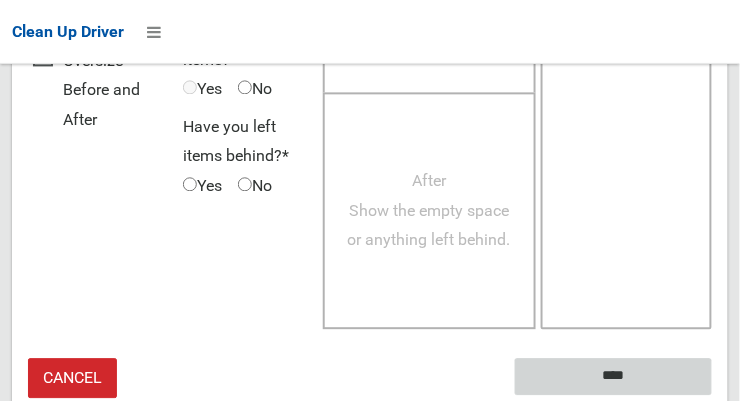 click on "****" at bounding box center [613, 376] 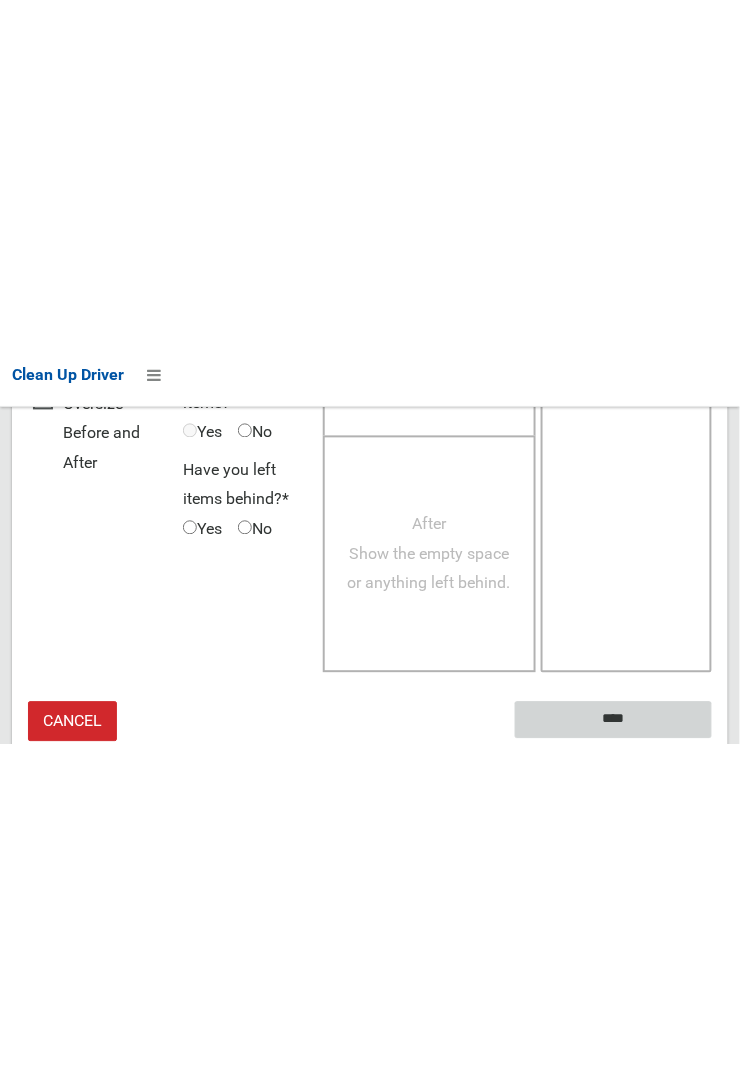 scroll, scrollTop: 1166, scrollLeft: 0, axis: vertical 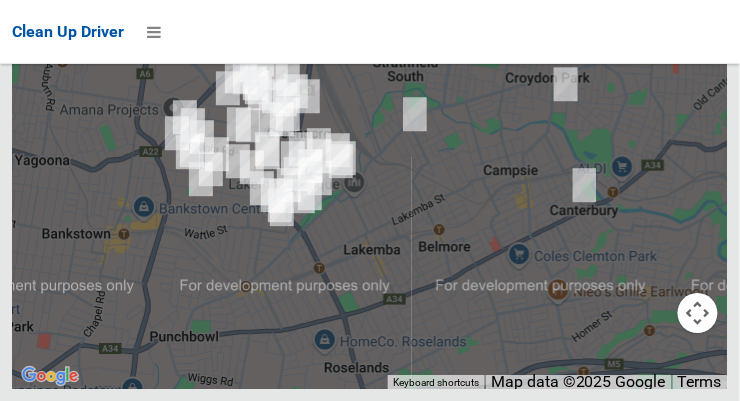 click on "OK" at bounding box center (497, 3) 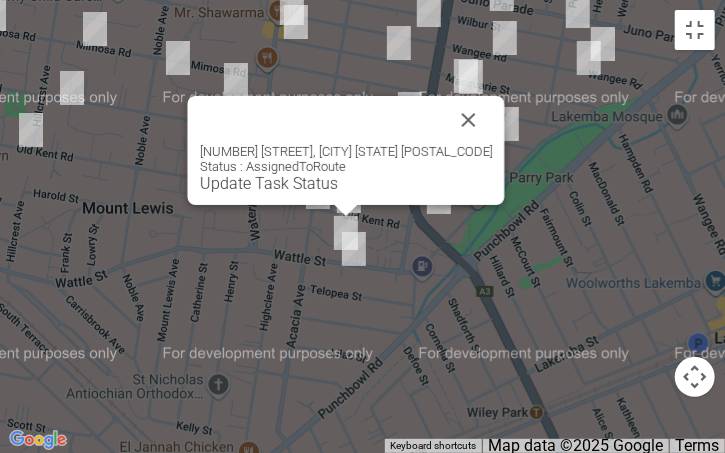 click on "37 Wattle Street, PUNCHBOWL NSW 2196 Status : AssignedToRoute Update Task Status" at bounding box center (345, 168) 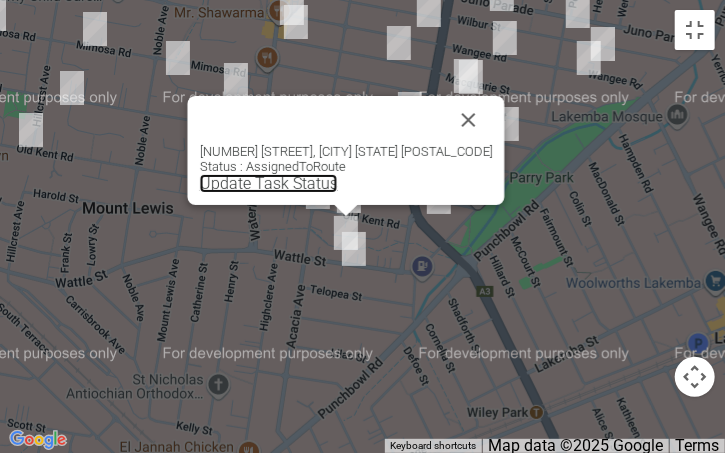 click on "Update Task Status" at bounding box center [268, 183] 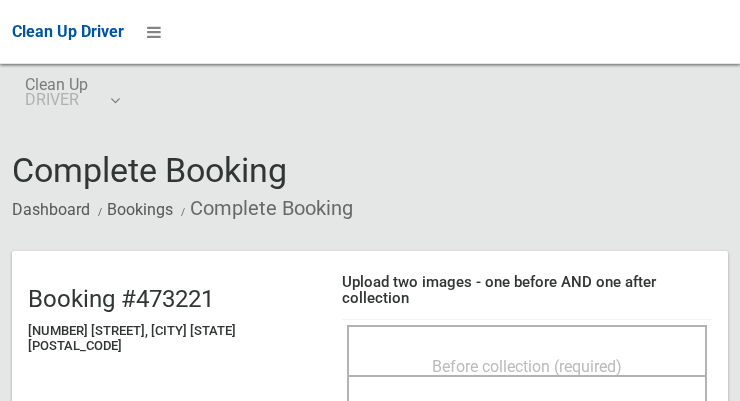 click on "Before collection (required)" at bounding box center (527, 366) 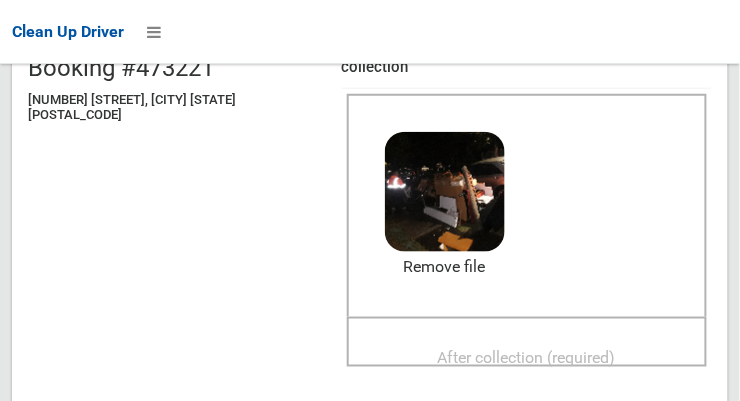scroll, scrollTop: 242, scrollLeft: 0, axis: vertical 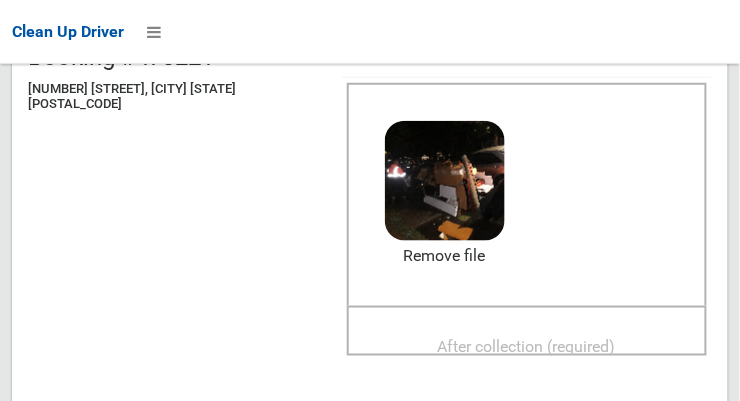 click on "After collection (required)" at bounding box center [527, 347] 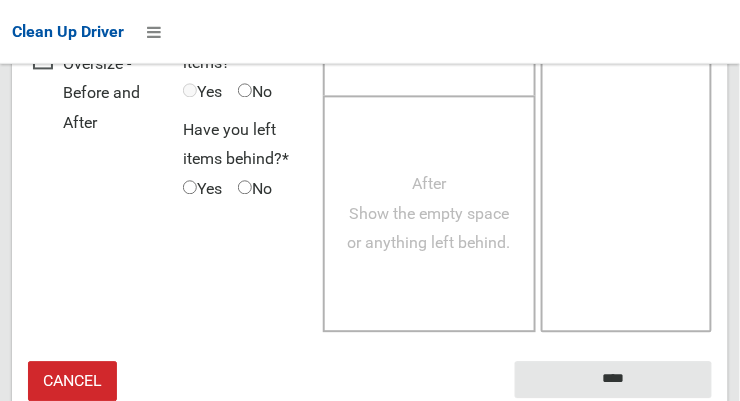 scroll, scrollTop: 1808, scrollLeft: 0, axis: vertical 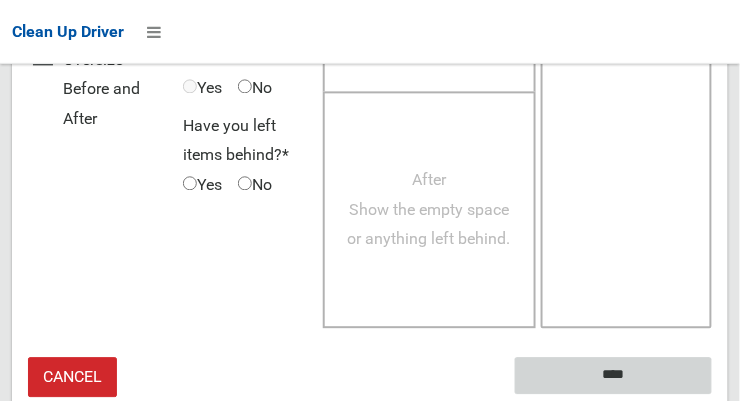 click on "****" at bounding box center [613, 376] 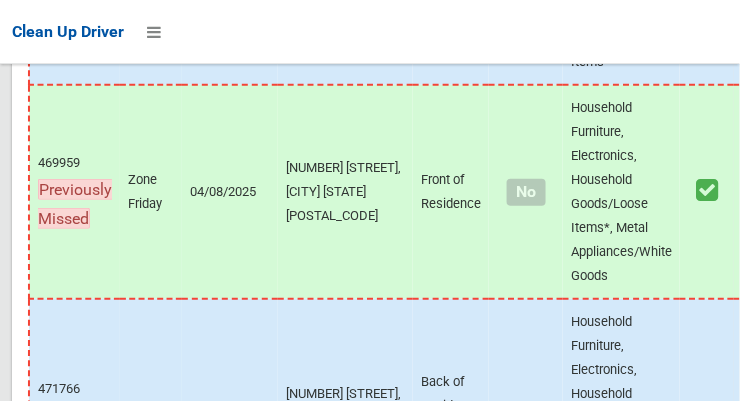 scroll, scrollTop: 16473, scrollLeft: 0, axis: vertical 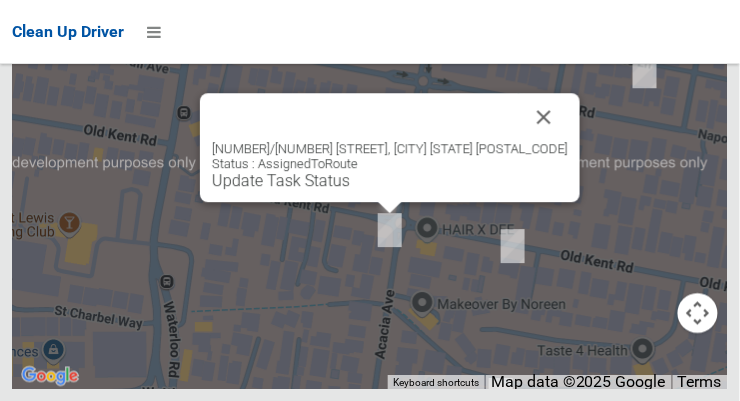 click at bounding box center (544, 117) 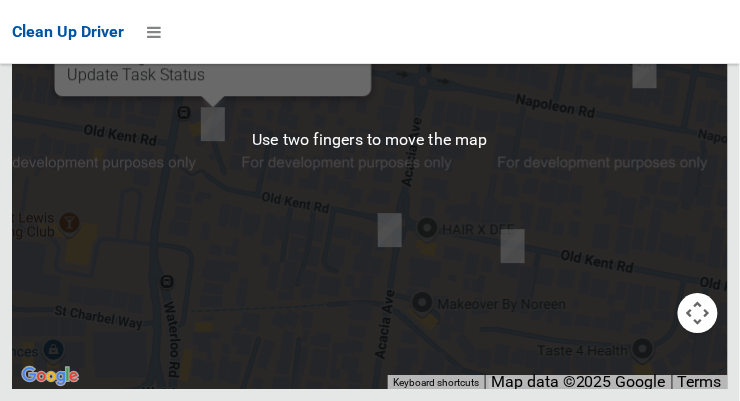 scroll, scrollTop: 16317, scrollLeft: 0, axis: vertical 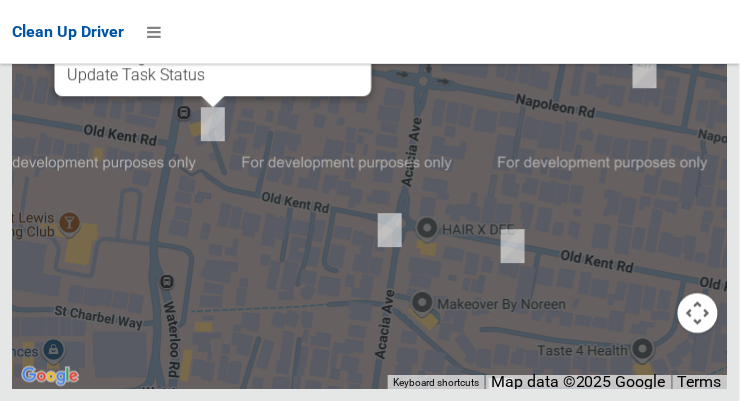 click on "OK" at bounding box center (497, 3) 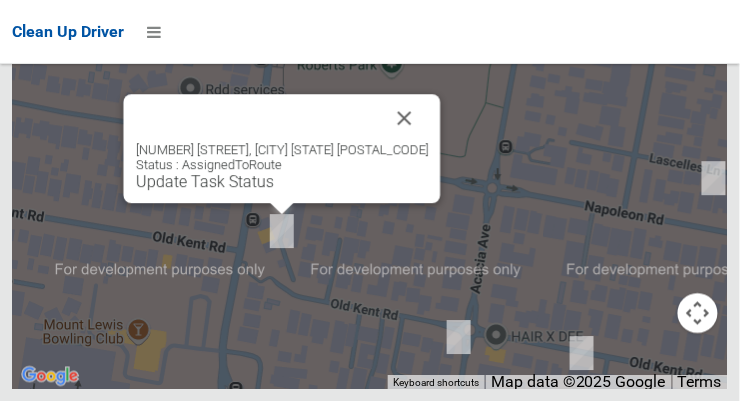 scroll, scrollTop: 13644, scrollLeft: 0, axis: vertical 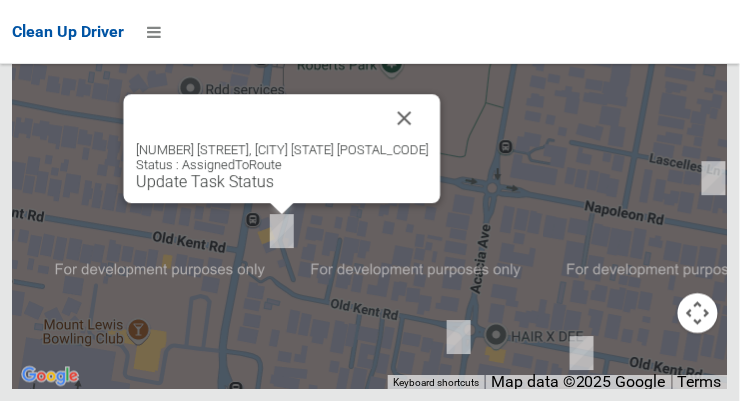 click on "Actions" at bounding box center [790, -2004] 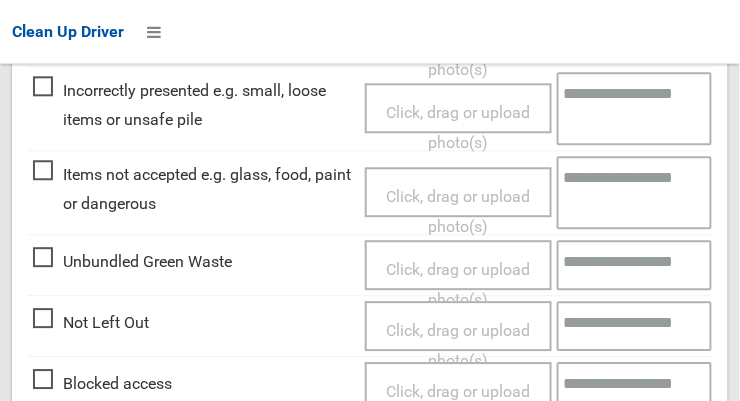 scroll, scrollTop: 725, scrollLeft: 0, axis: vertical 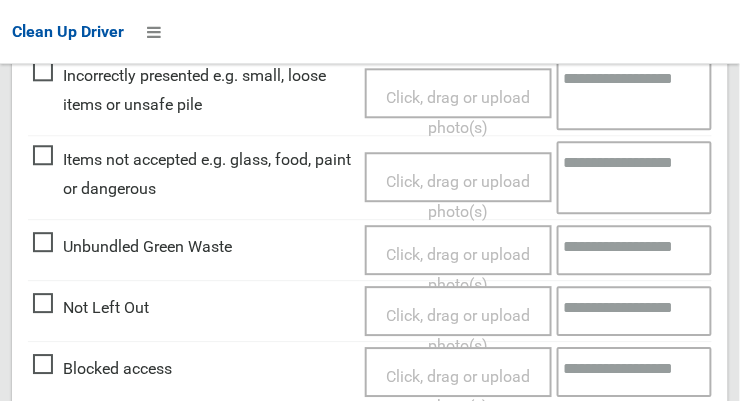 click on "Not Left Out" at bounding box center [91, 308] 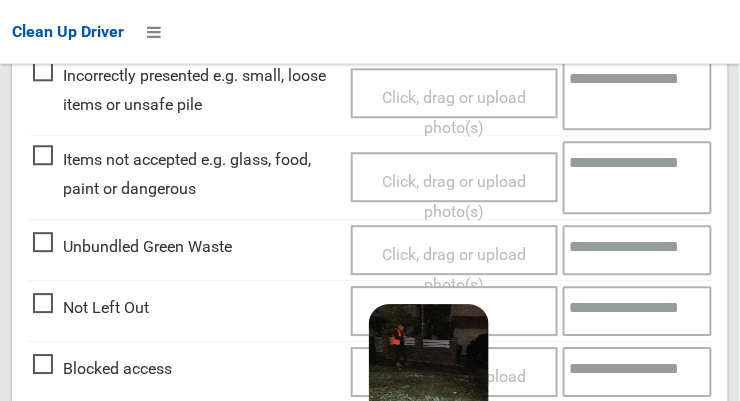 scroll, scrollTop: 1460, scrollLeft: 0, axis: vertical 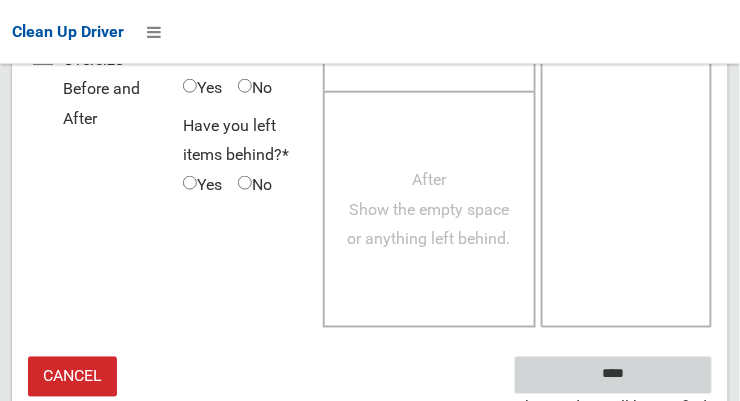 click on "****" at bounding box center [613, 375] 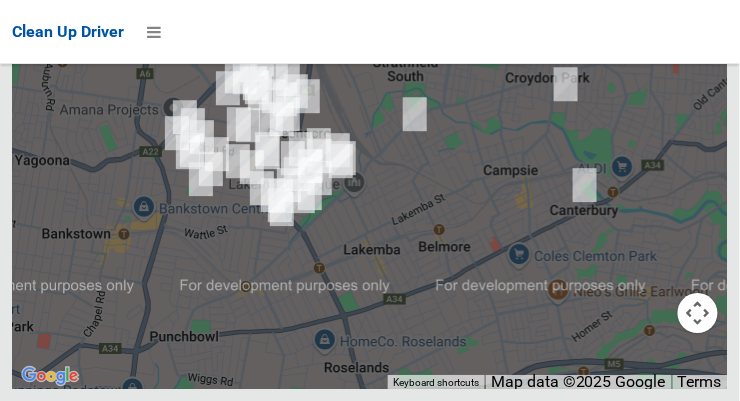 scroll, scrollTop: 14277, scrollLeft: 0, axis: vertical 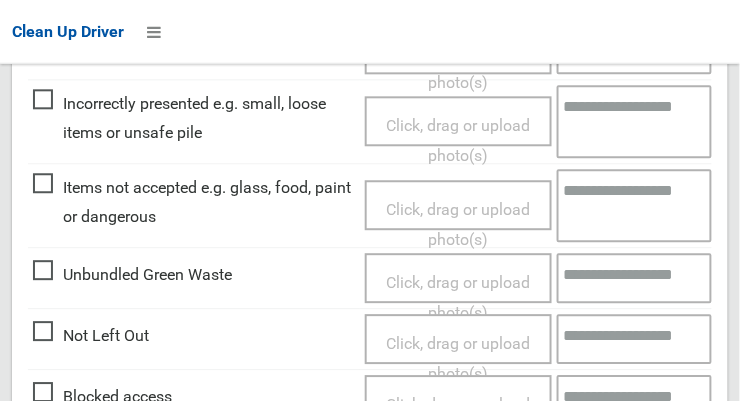 click on "Not Left Out" at bounding box center [91, 337] 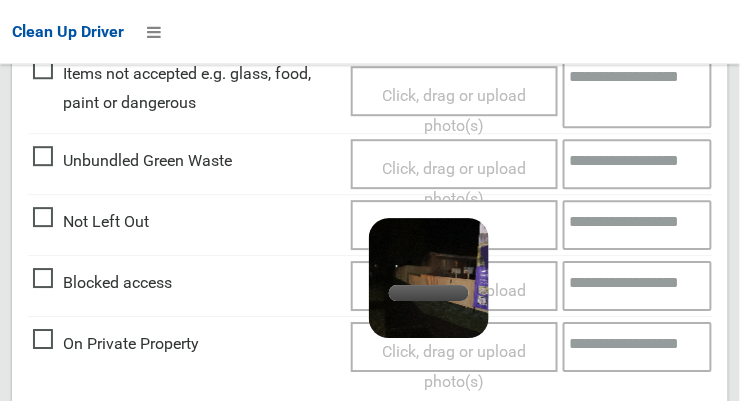 scroll, scrollTop: 807, scrollLeft: 0, axis: vertical 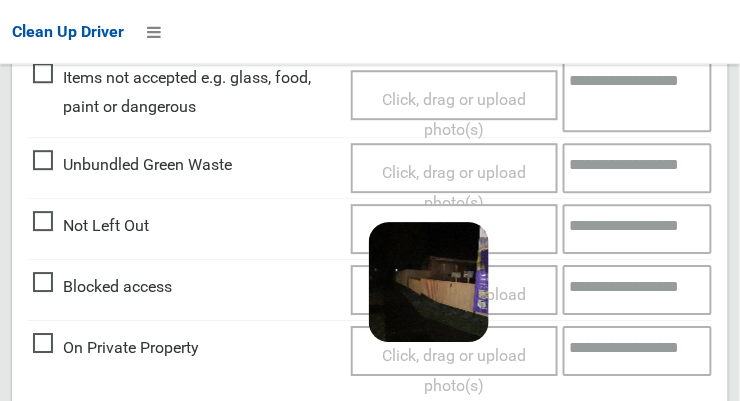 click on "Click, drag or upload photo(s)
2.5  MB      [DATE][TIME][FILENAME]                         Check                                                      Error                                                           Remove file" at bounding box center (454, 229) 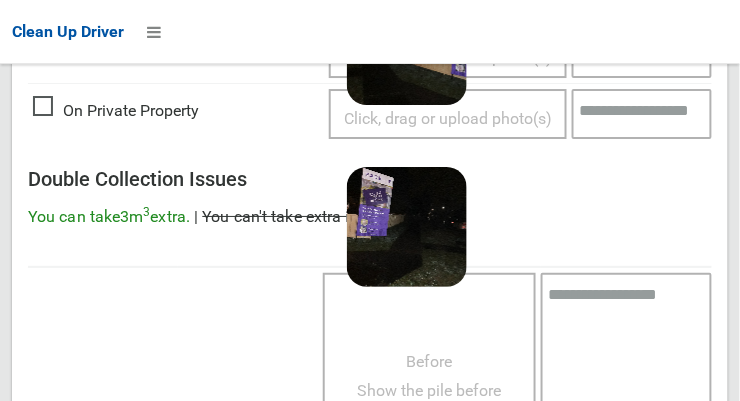 scroll, scrollTop: 1460, scrollLeft: 0, axis: vertical 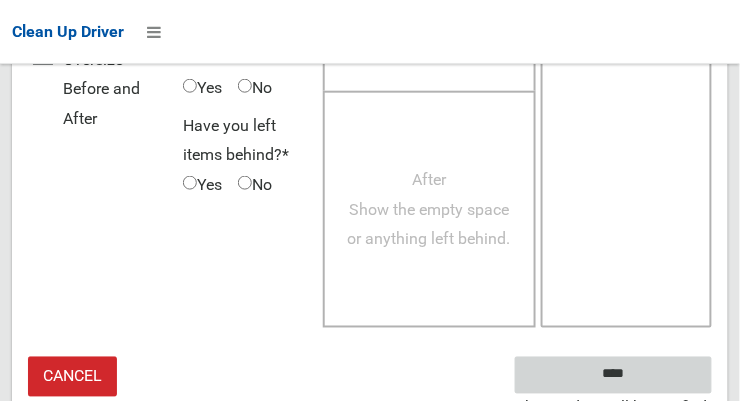 click on "****" at bounding box center (613, 375) 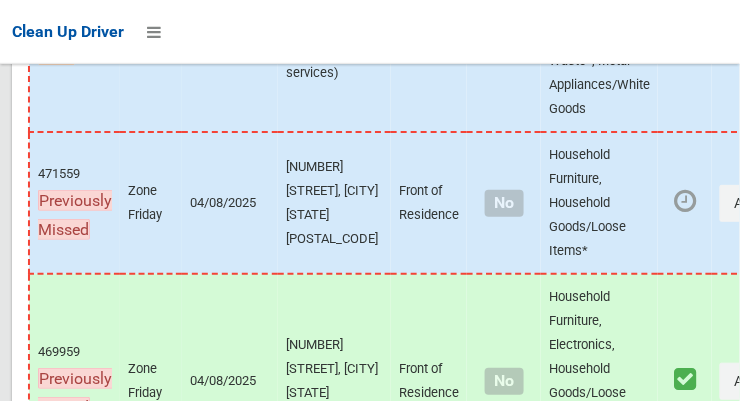 scroll, scrollTop: 16473, scrollLeft: 0, axis: vertical 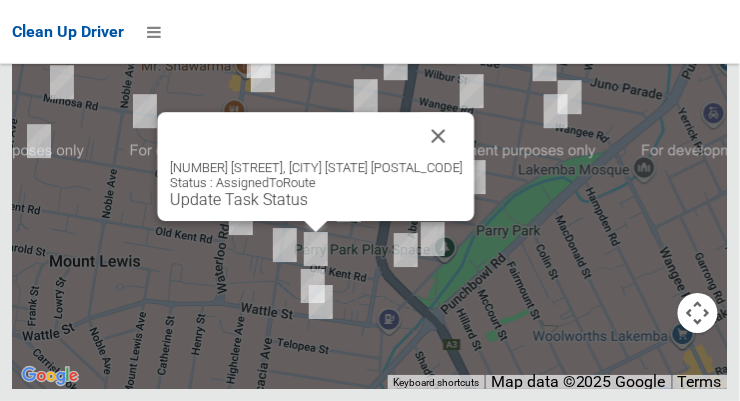 click on "Update Task Status" at bounding box center [239, 199] 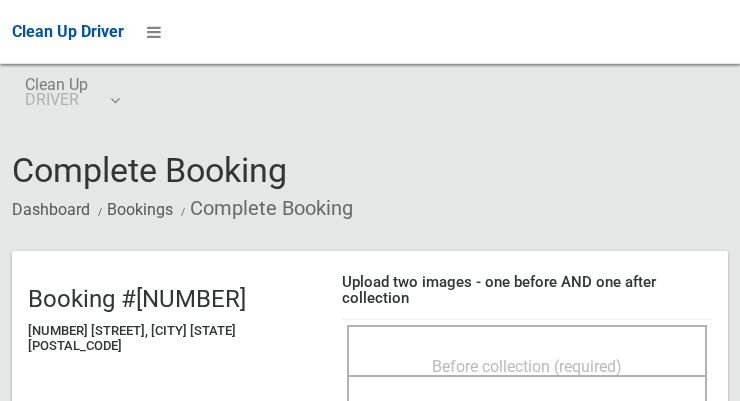 scroll, scrollTop: 0, scrollLeft: 0, axis: both 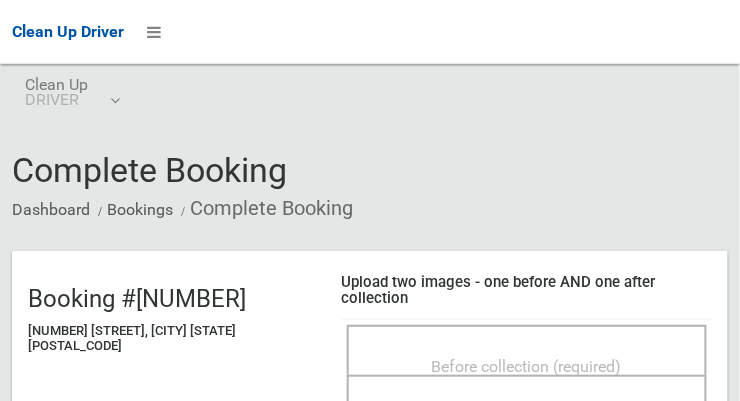 click on "Before collection (required)" at bounding box center (527, 366) 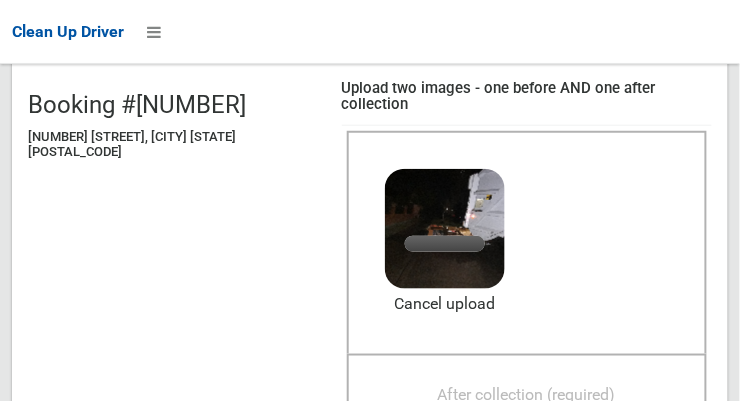 scroll, scrollTop: 199, scrollLeft: 0, axis: vertical 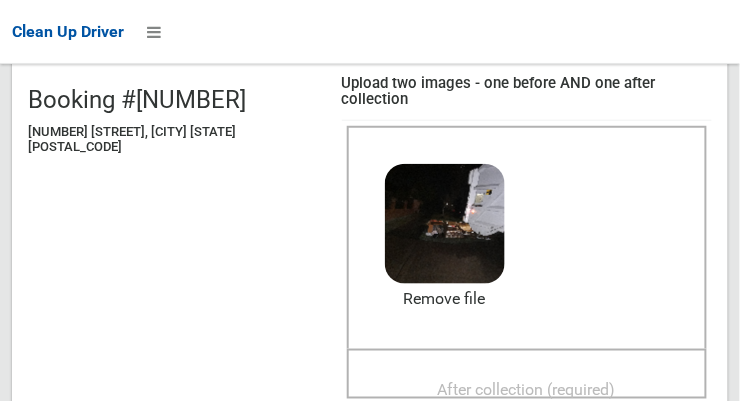 click on "After collection (required)" at bounding box center (527, 390) 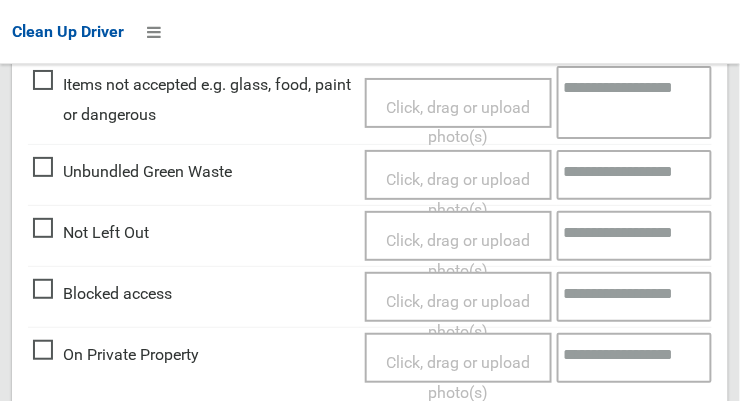 scroll, scrollTop: 1808, scrollLeft: 0, axis: vertical 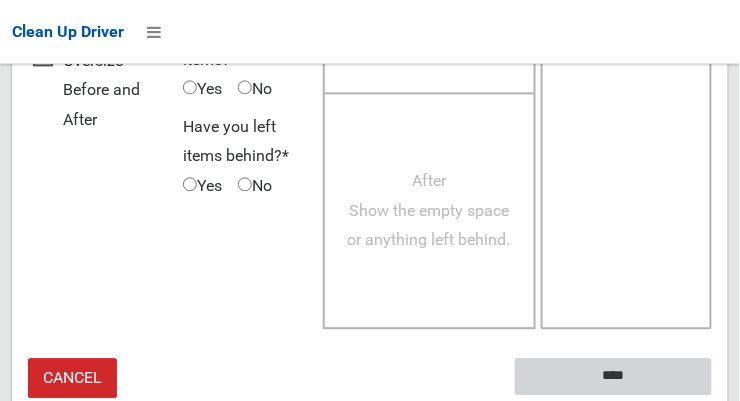 click on "****" at bounding box center (613, 376) 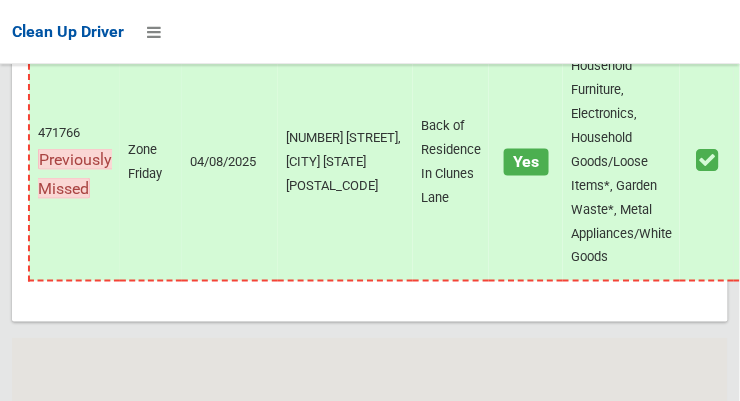 scroll, scrollTop: 16473, scrollLeft: 0, axis: vertical 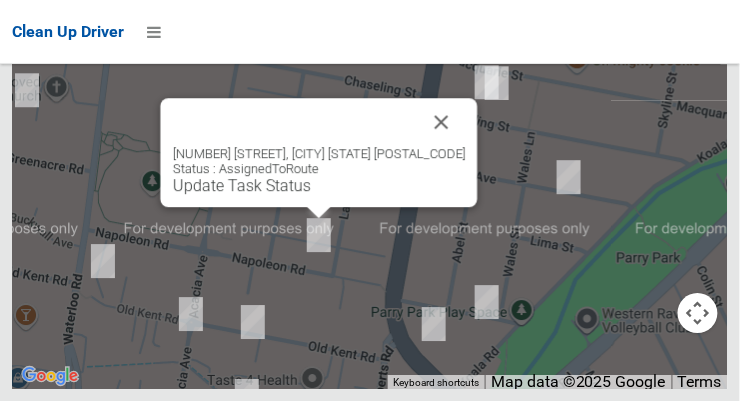 click at bounding box center (442, 122) 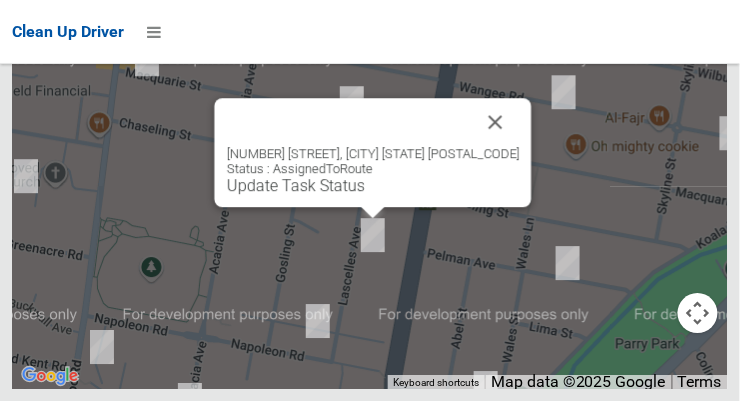 click at bounding box center [496, 122] 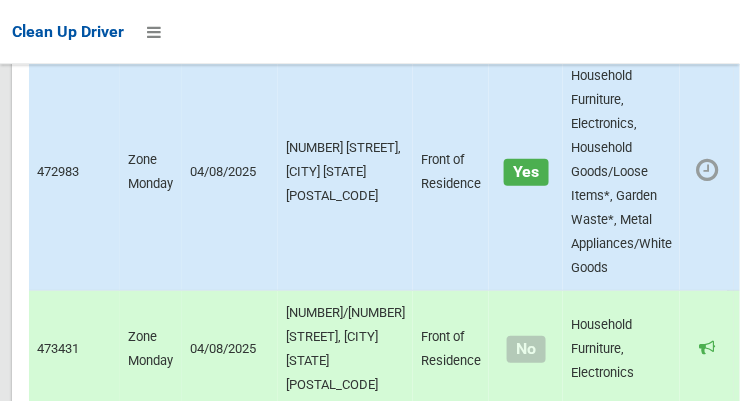 scroll, scrollTop: 10538, scrollLeft: 0, axis: vertical 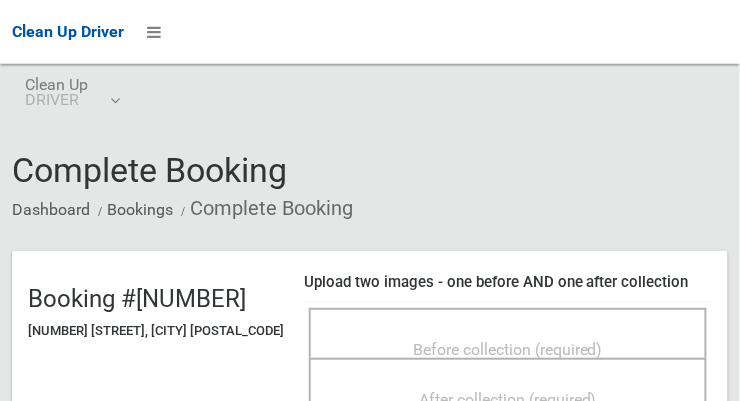 click on "Before collection (required)" at bounding box center (508, 349) 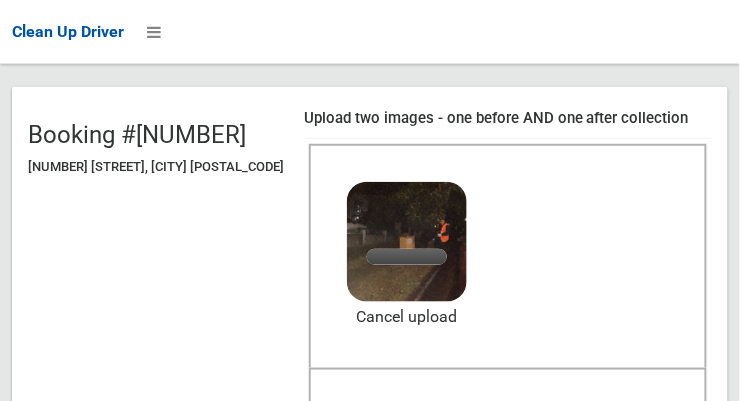scroll, scrollTop: 223, scrollLeft: 0, axis: vertical 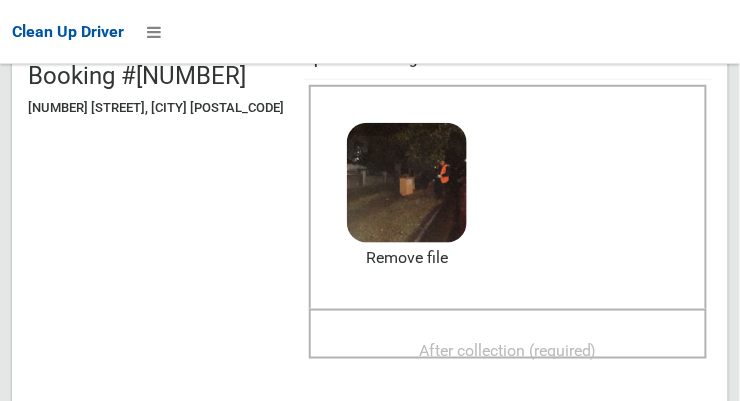 click on "After collection (required)" at bounding box center (508, 350) 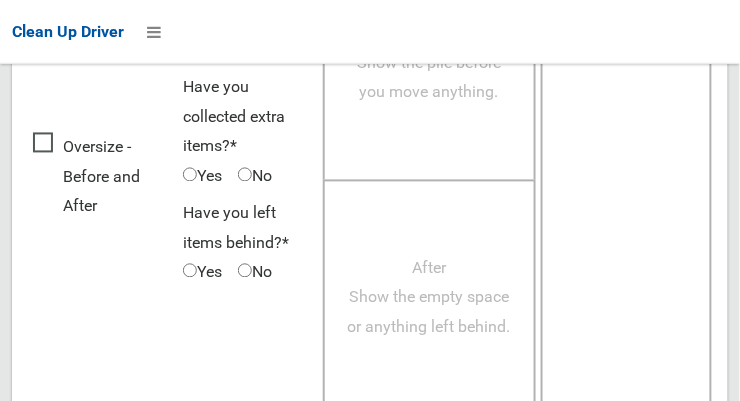 scroll, scrollTop: 1808, scrollLeft: 0, axis: vertical 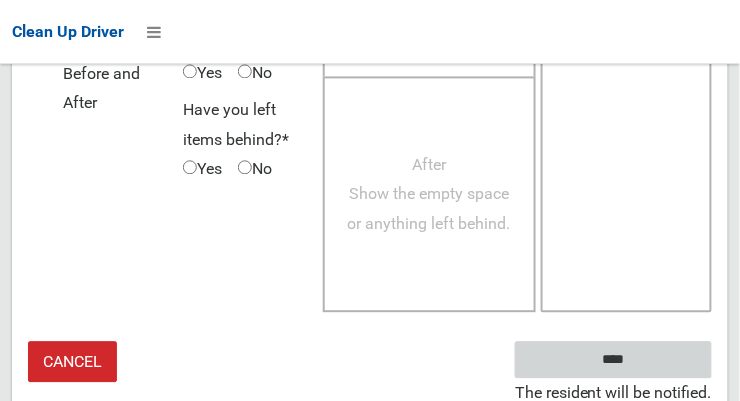 click on "****" at bounding box center [613, 359] 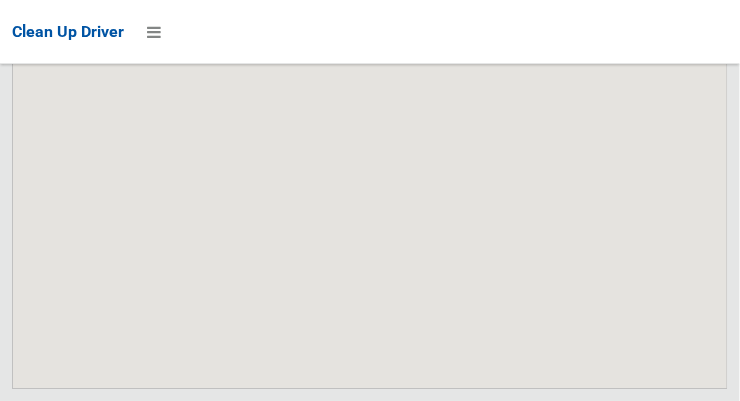 scroll, scrollTop: 16473, scrollLeft: 0, axis: vertical 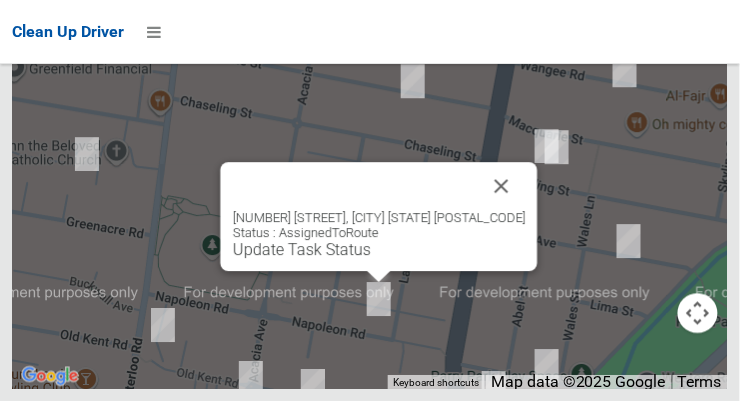 click at bounding box center [502, 186] 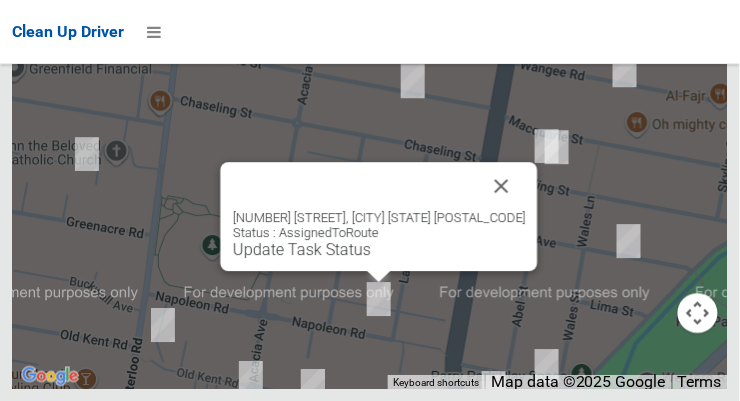 scroll, scrollTop: 13920, scrollLeft: 0, axis: vertical 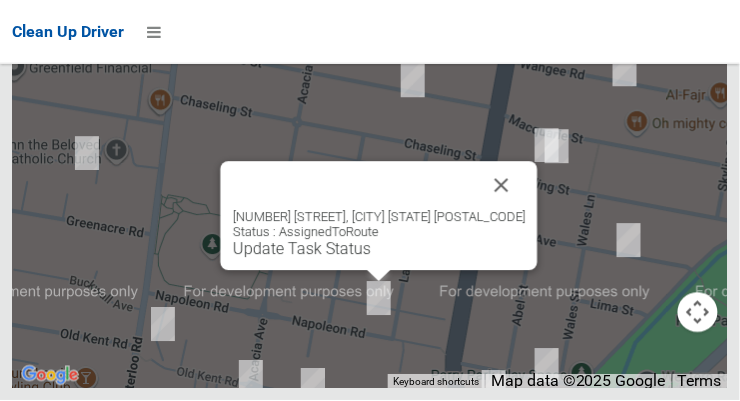 click on "Actions" at bounding box center (798, -1779) 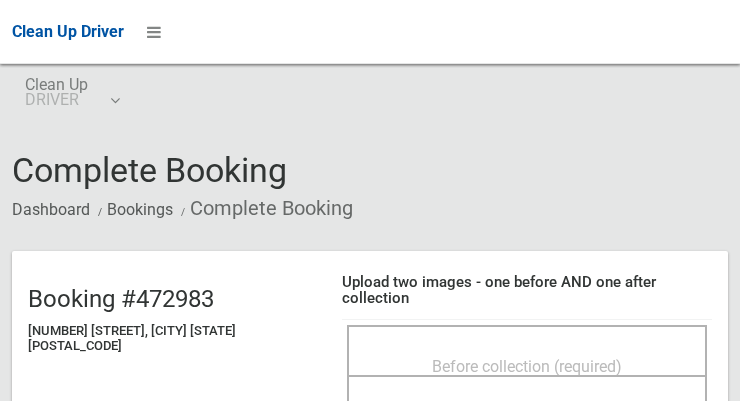 click on "Before collection (required)" at bounding box center [527, 366] 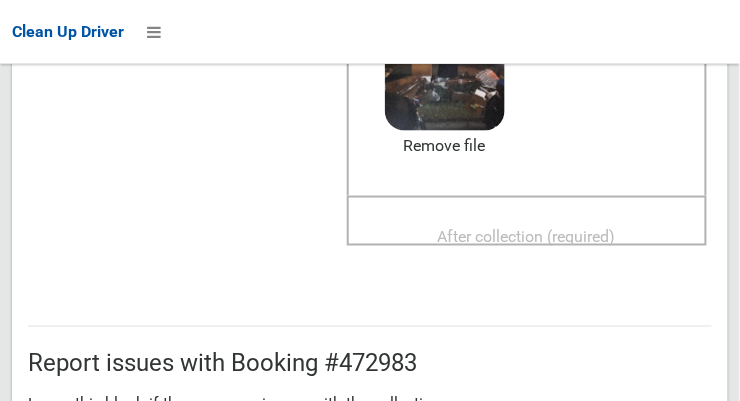 scroll, scrollTop: 348, scrollLeft: 0, axis: vertical 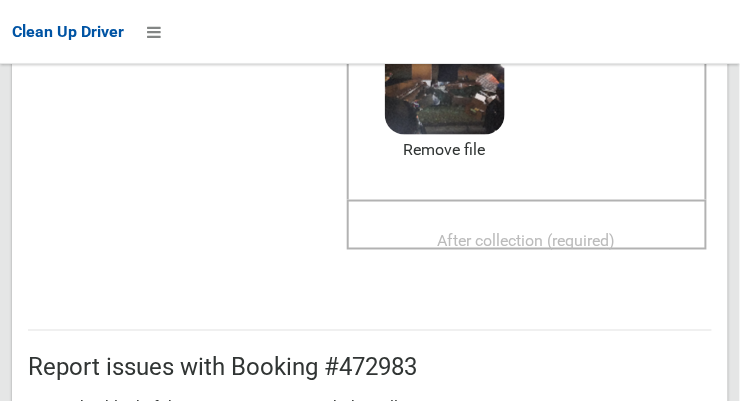 click on "After collection (required)" at bounding box center [527, 241] 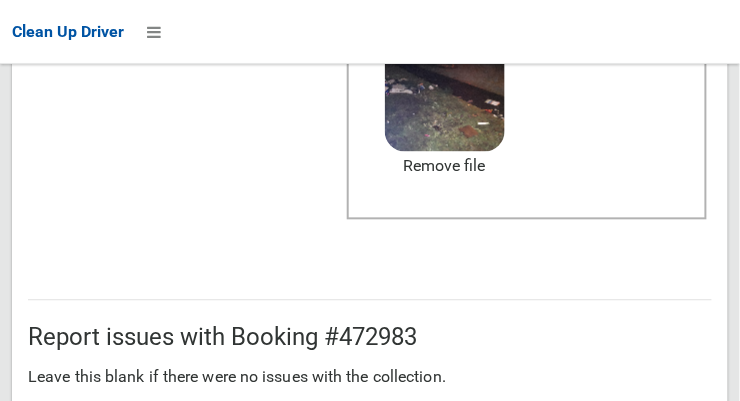 scroll, scrollTop: 1808, scrollLeft: 0, axis: vertical 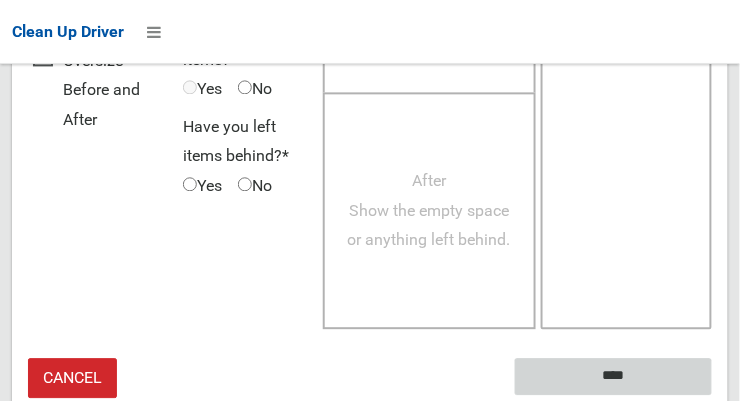 click on "****" at bounding box center (613, 376) 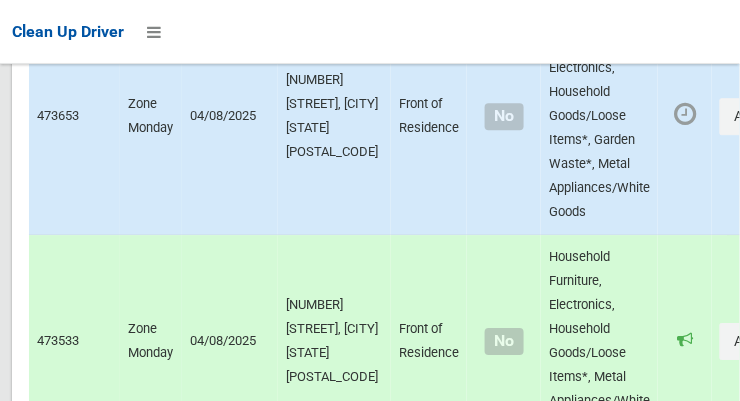scroll, scrollTop: 16473, scrollLeft: 0, axis: vertical 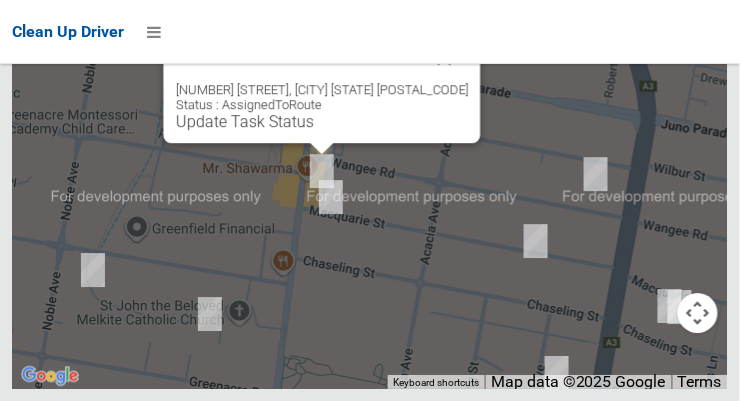 click at bounding box center [445, 58] 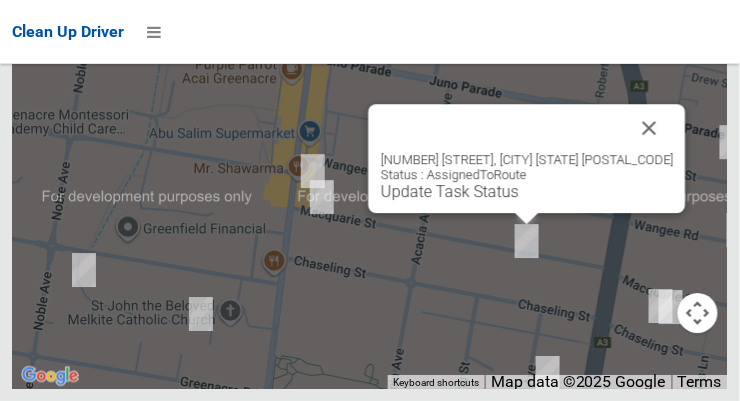 click at bounding box center [650, 128] 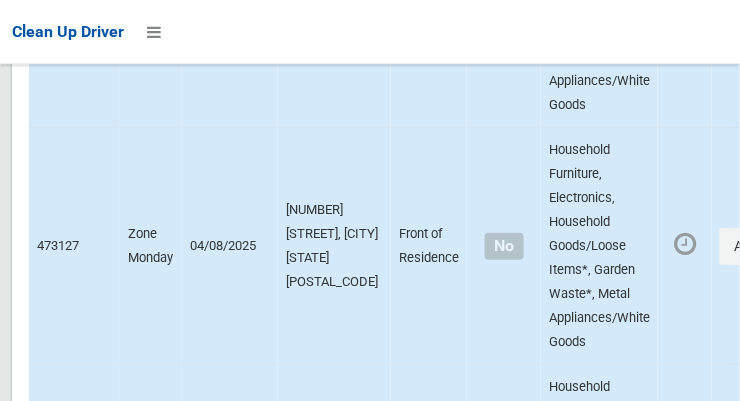 scroll, scrollTop: 9421, scrollLeft: 0, axis: vertical 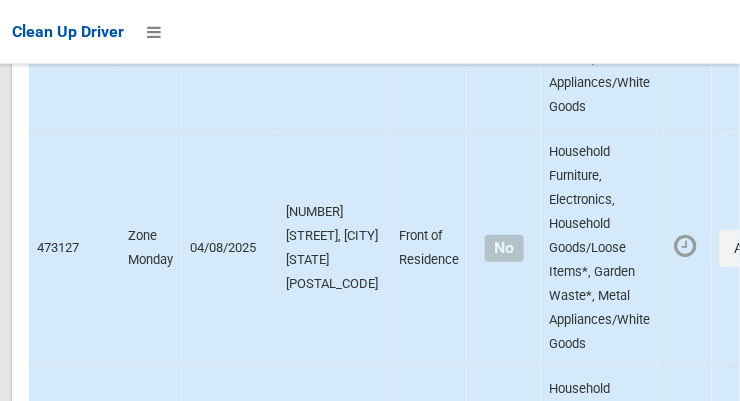 click on "Actions" at bounding box center (768, -2116) 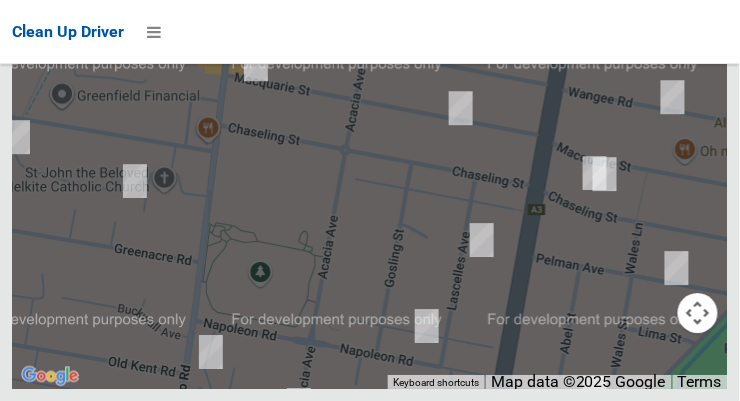 scroll, scrollTop: 16473, scrollLeft: 0, axis: vertical 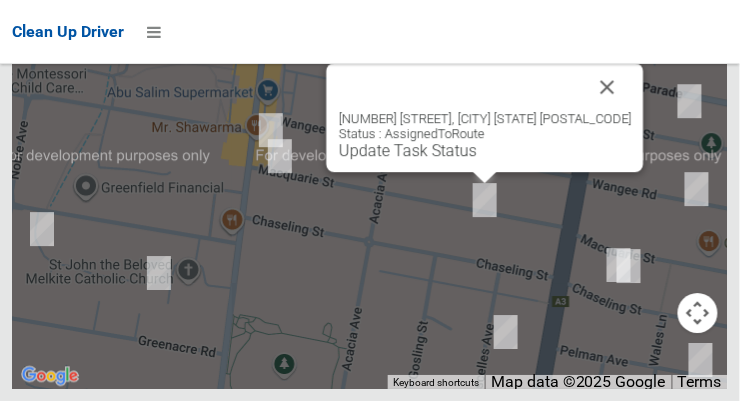 click at bounding box center (608, 87) 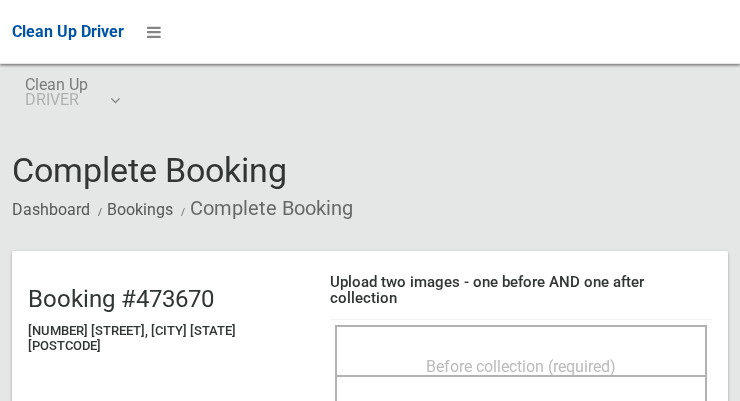 scroll, scrollTop: 0, scrollLeft: 0, axis: both 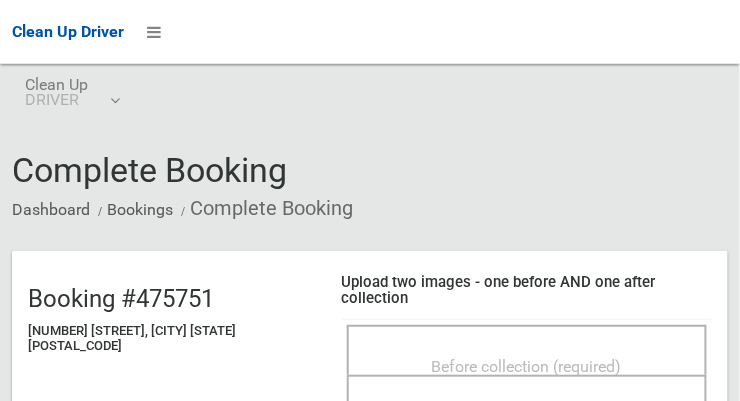 click on "Before collection (required)" at bounding box center [527, 366] 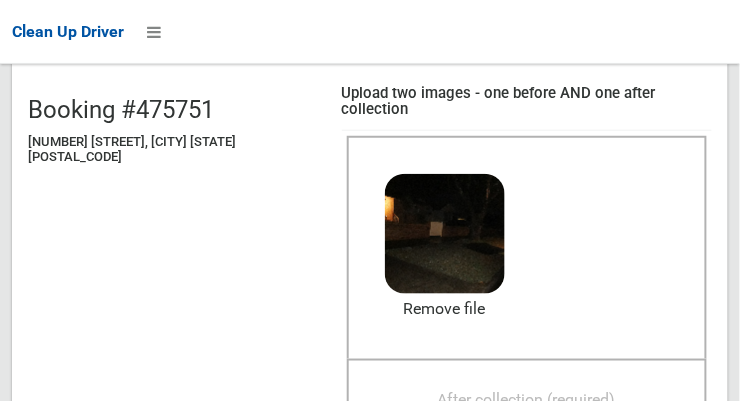 scroll, scrollTop: 187, scrollLeft: 0, axis: vertical 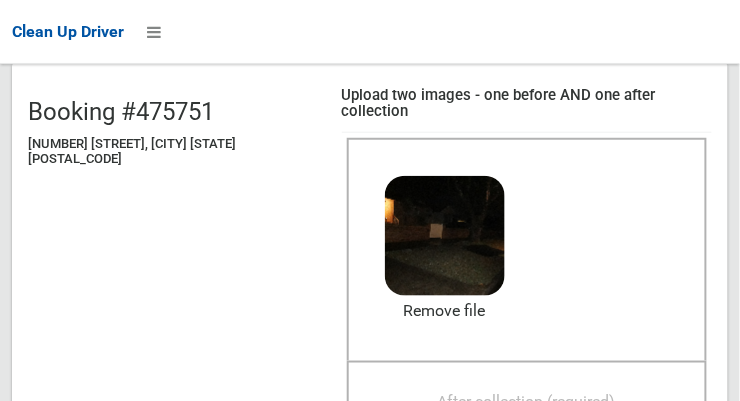 click on "After collection (required)" at bounding box center (527, 402) 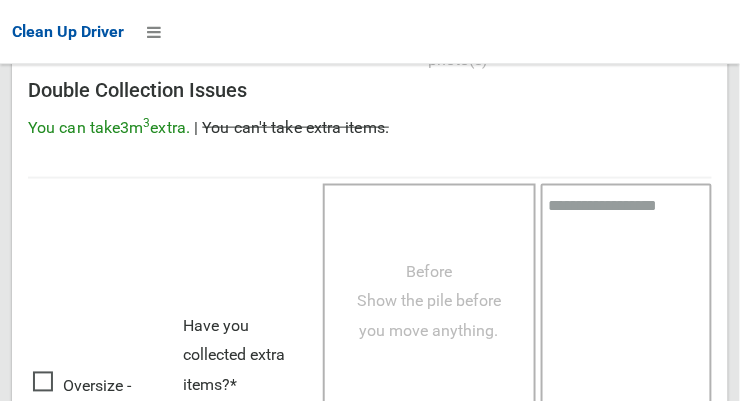 scroll, scrollTop: 1808, scrollLeft: 0, axis: vertical 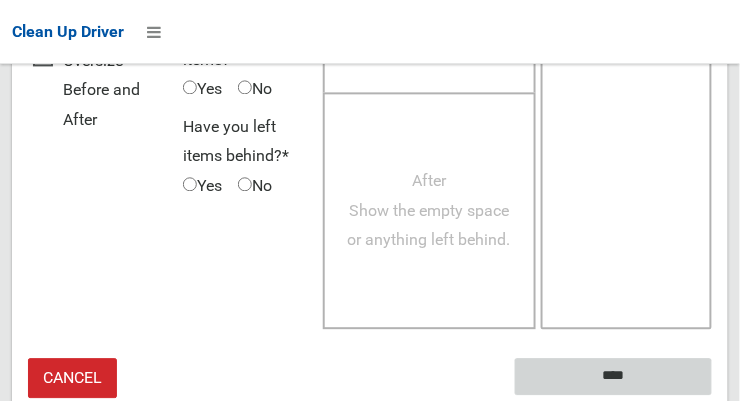 click on "****" at bounding box center [613, 376] 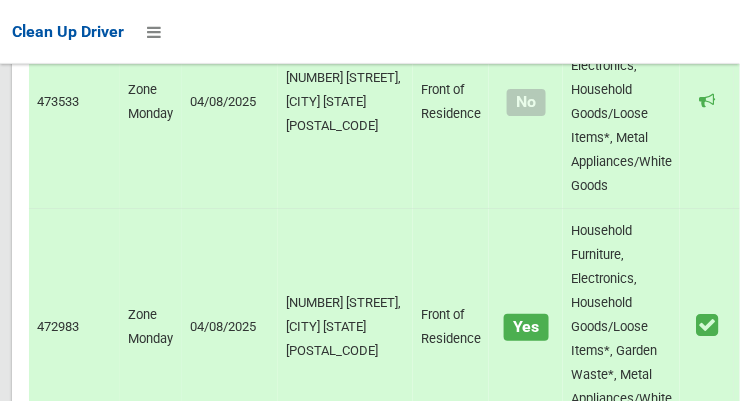 scroll, scrollTop: 16473, scrollLeft: 0, axis: vertical 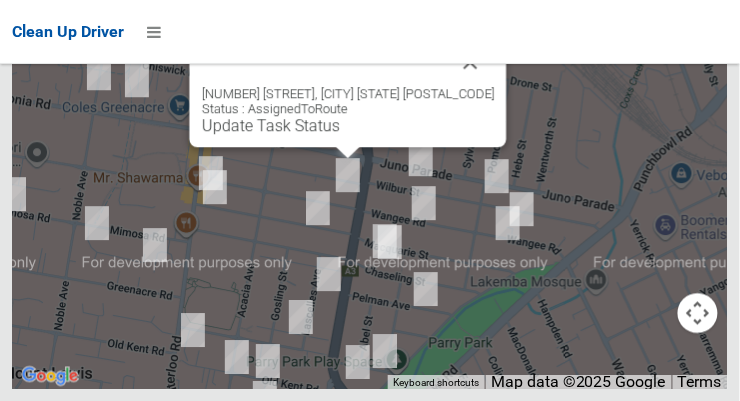 click at bounding box center [471, 62] 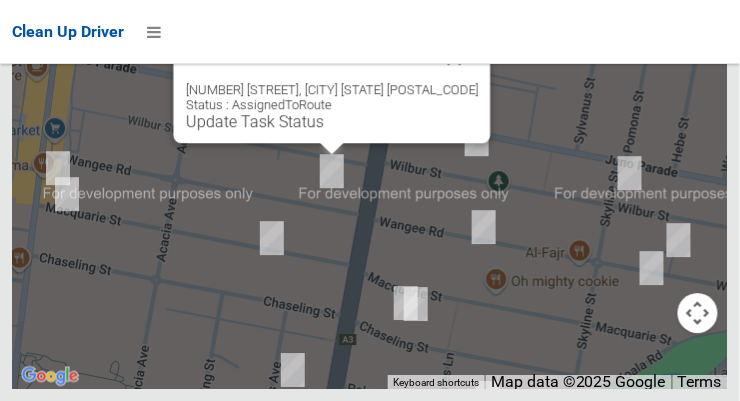 click at bounding box center (455, 58) 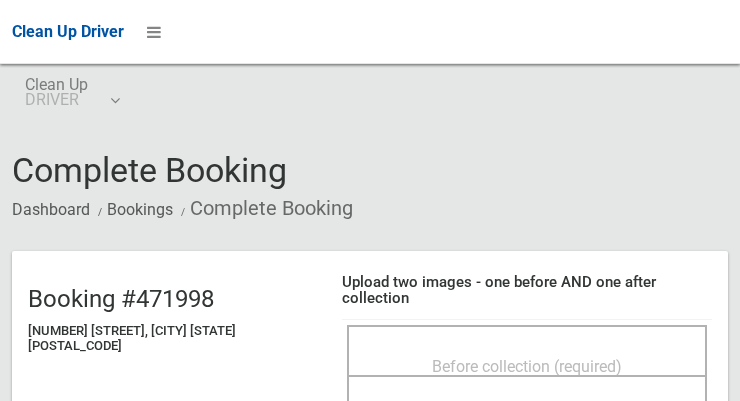 scroll, scrollTop: 0, scrollLeft: 0, axis: both 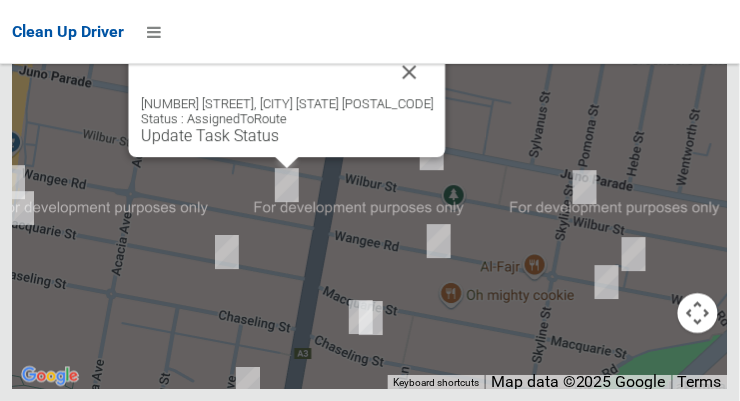 click on "Update Task Status" at bounding box center [210, 135] 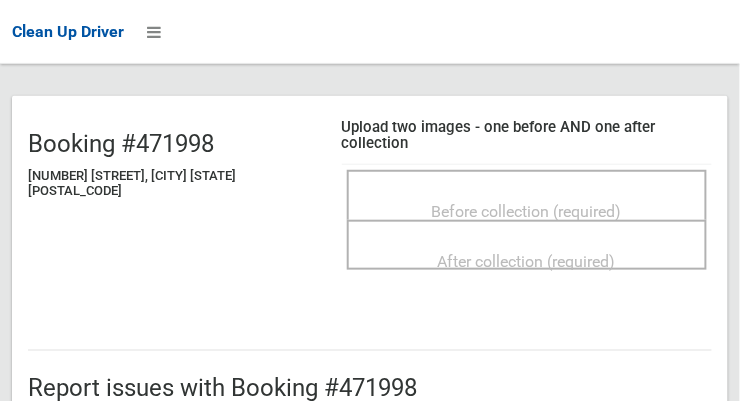 scroll, scrollTop: 154, scrollLeft: 0, axis: vertical 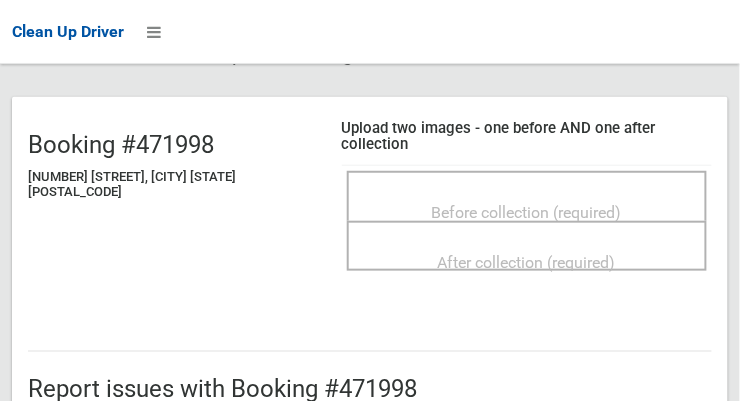 click on "Before collection (required)" at bounding box center [527, 212] 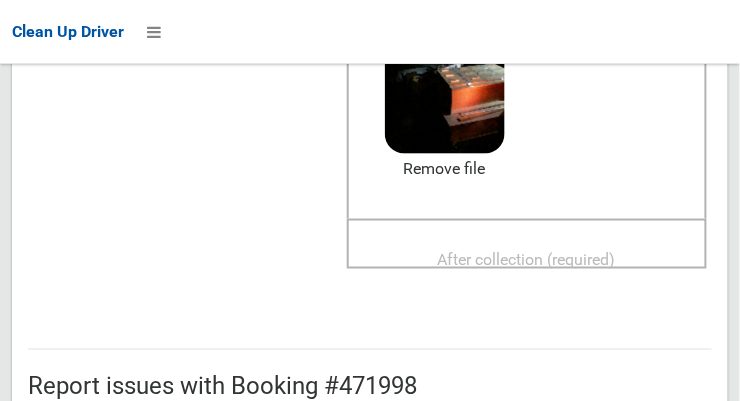 scroll, scrollTop: 323, scrollLeft: 0, axis: vertical 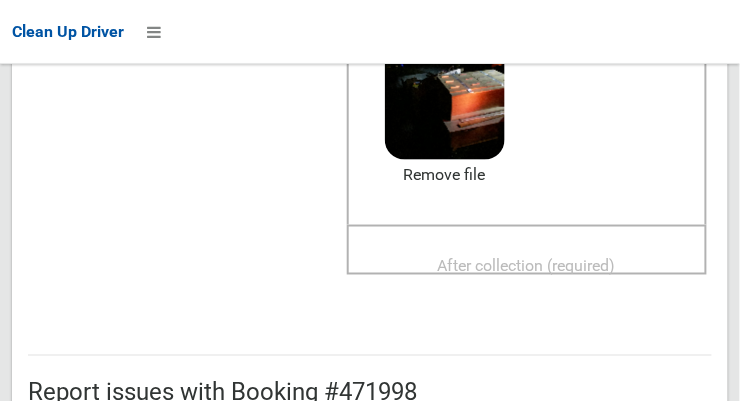 click on "After collection (required)" at bounding box center [527, 266] 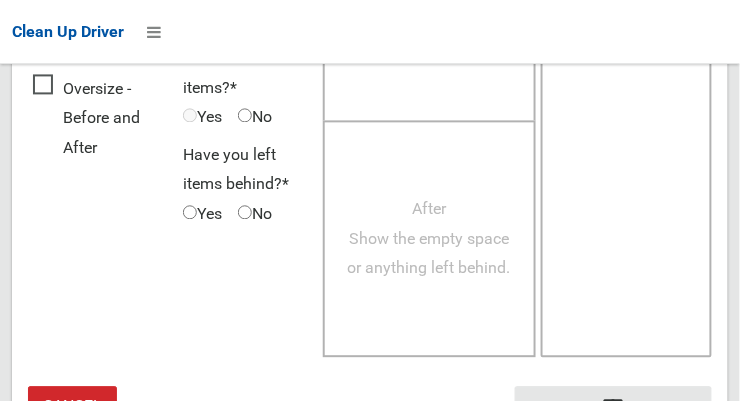 scroll, scrollTop: 1808, scrollLeft: 0, axis: vertical 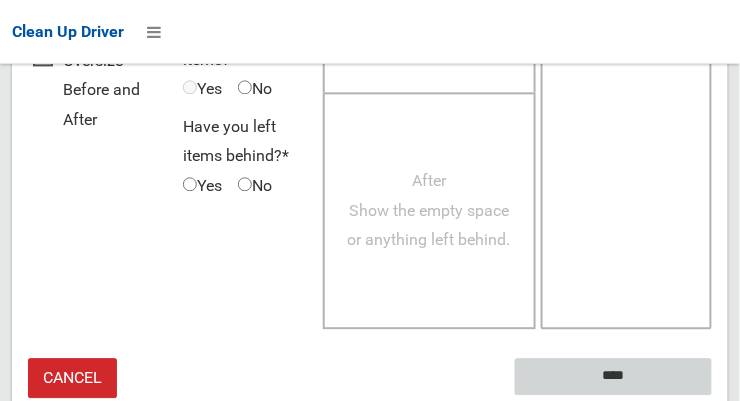 click on "****" at bounding box center (613, 376) 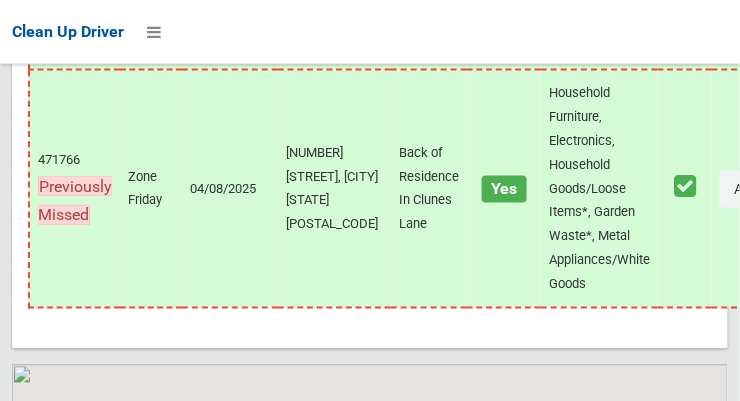 scroll, scrollTop: 16473, scrollLeft: 0, axis: vertical 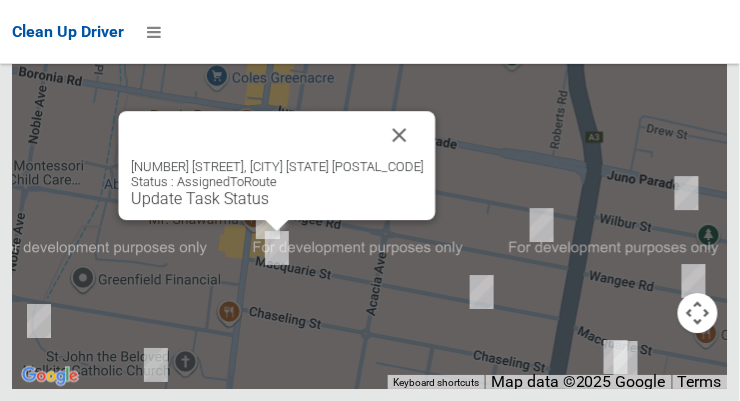 click at bounding box center [400, 135] 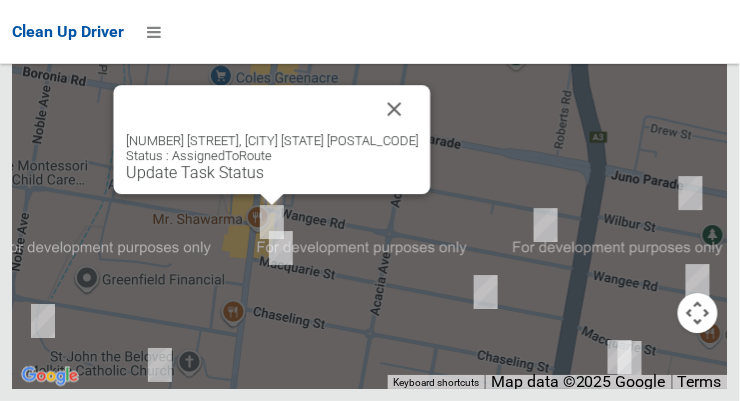 click at bounding box center [395, 109] 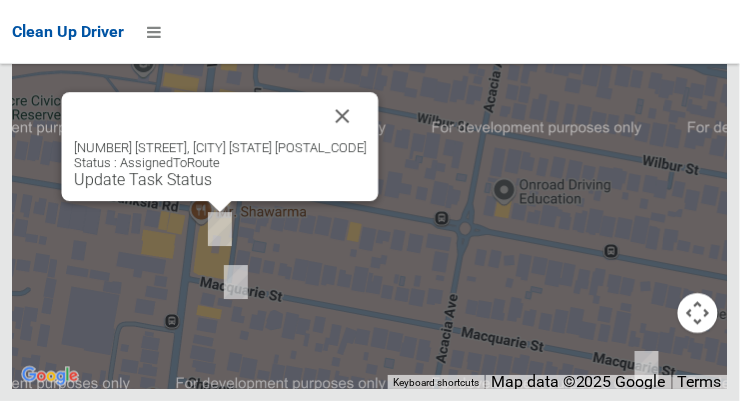 click at bounding box center [343, 116] 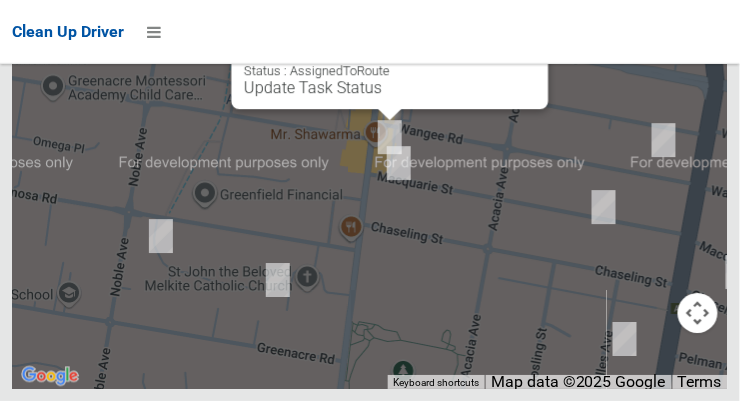 scroll, scrollTop: 15108, scrollLeft: 0, axis: vertical 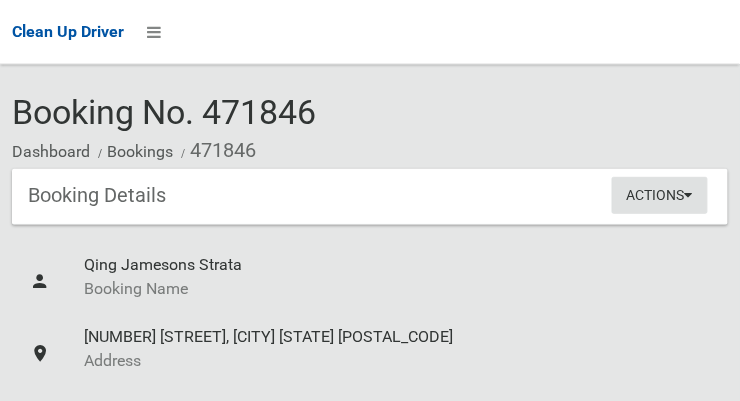 click on "Actions" at bounding box center (660, 195) 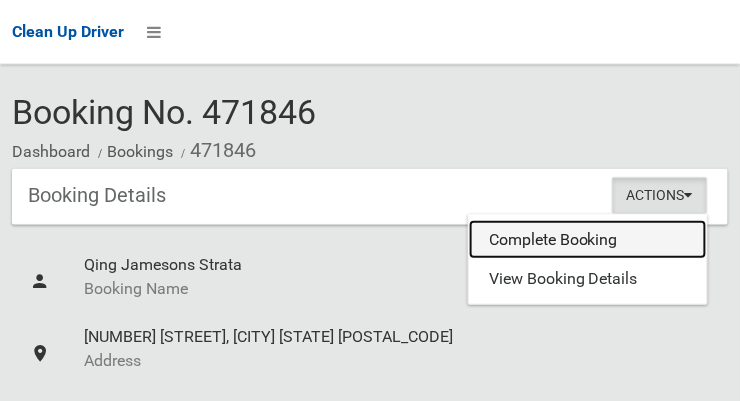 click on "Complete Booking" at bounding box center (588, 240) 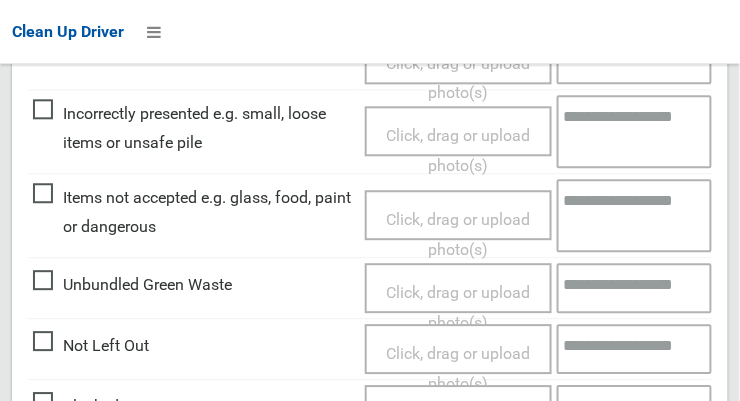 scroll, scrollTop: 721, scrollLeft: 0, axis: vertical 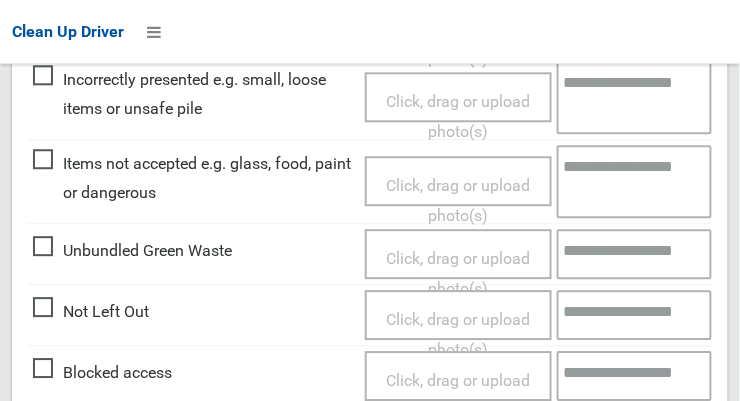click on "Not Left Out" at bounding box center (91, 312) 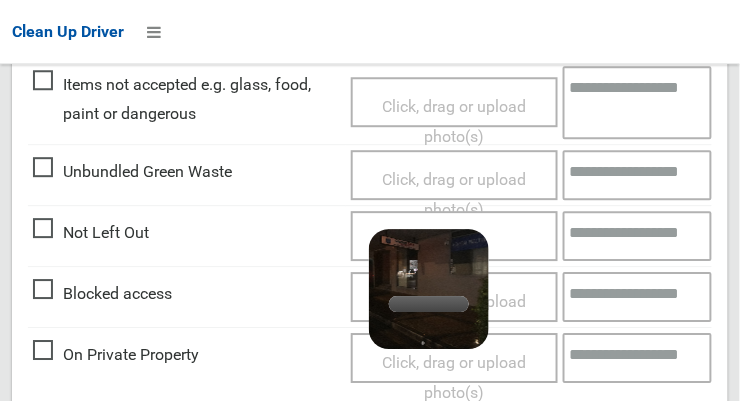 scroll, scrollTop: 802, scrollLeft: 0, axis: vertical 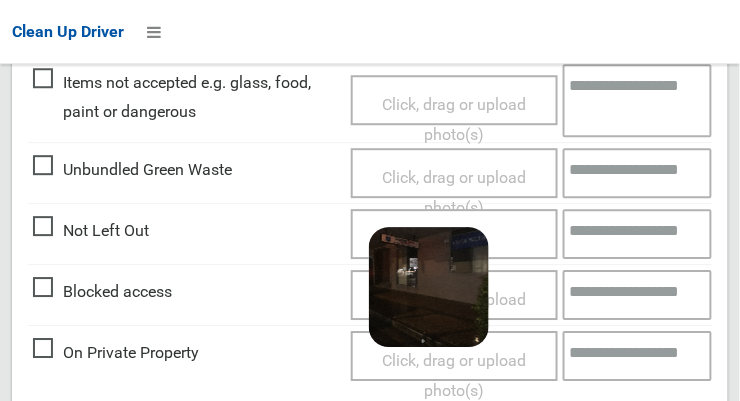 click on "****" at bounding box center (613, 428) 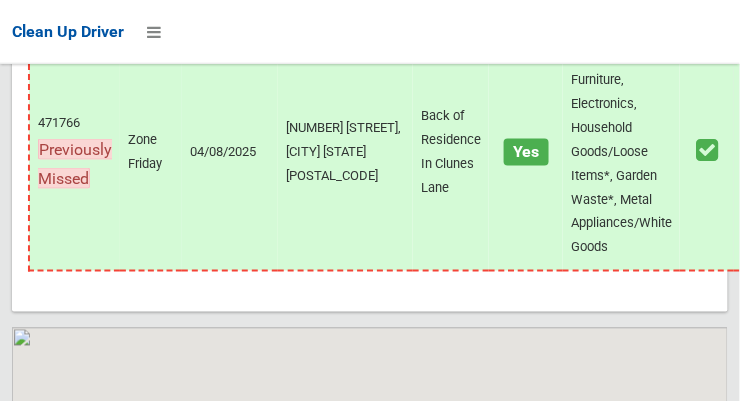 scroll, scrollTop: 16473, scrollLeft: 0, axis: vertical 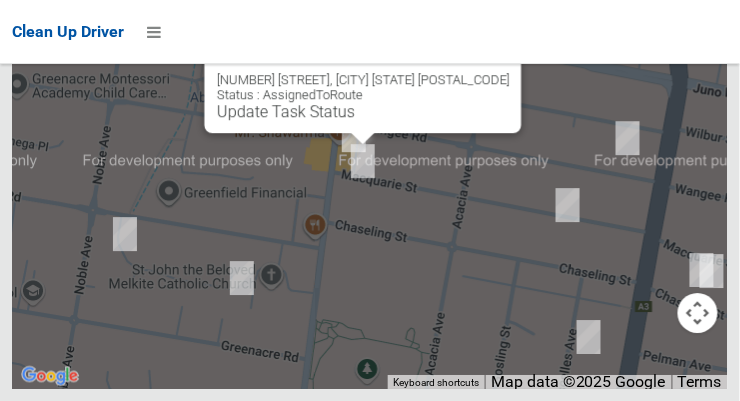 click on "Update Task Status" at bounding box center [286, 111] 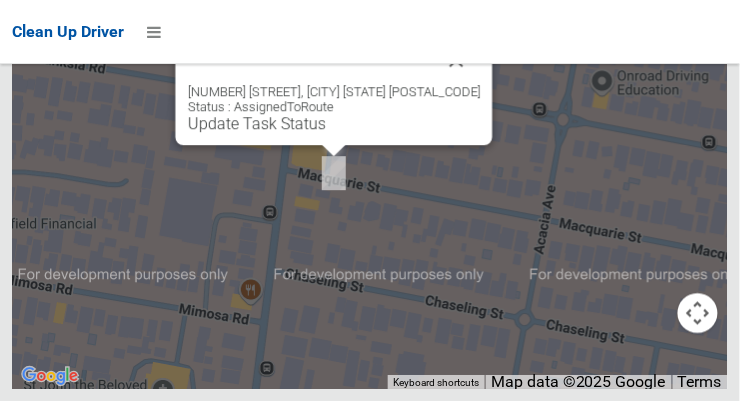 click at bounding box center [457, 60] 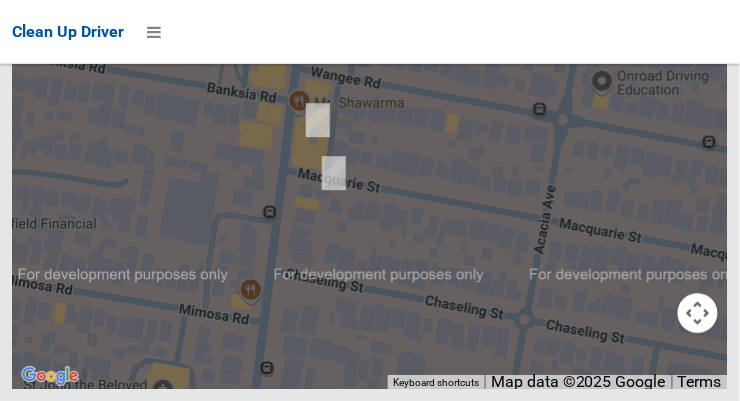 scroll, scrollTop: 15787, scrollLeft: 0, axis: vertical 